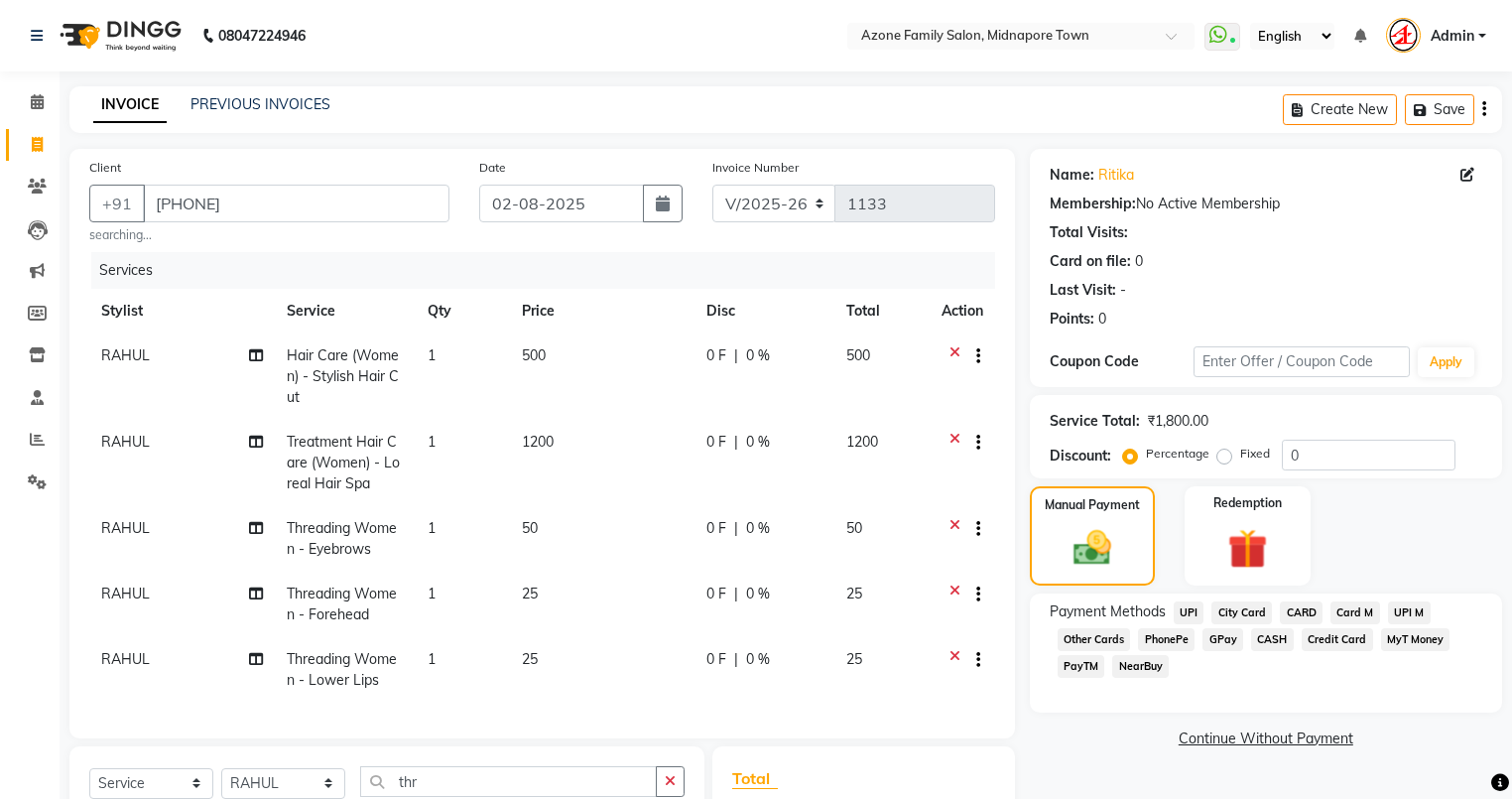 select on "5098" 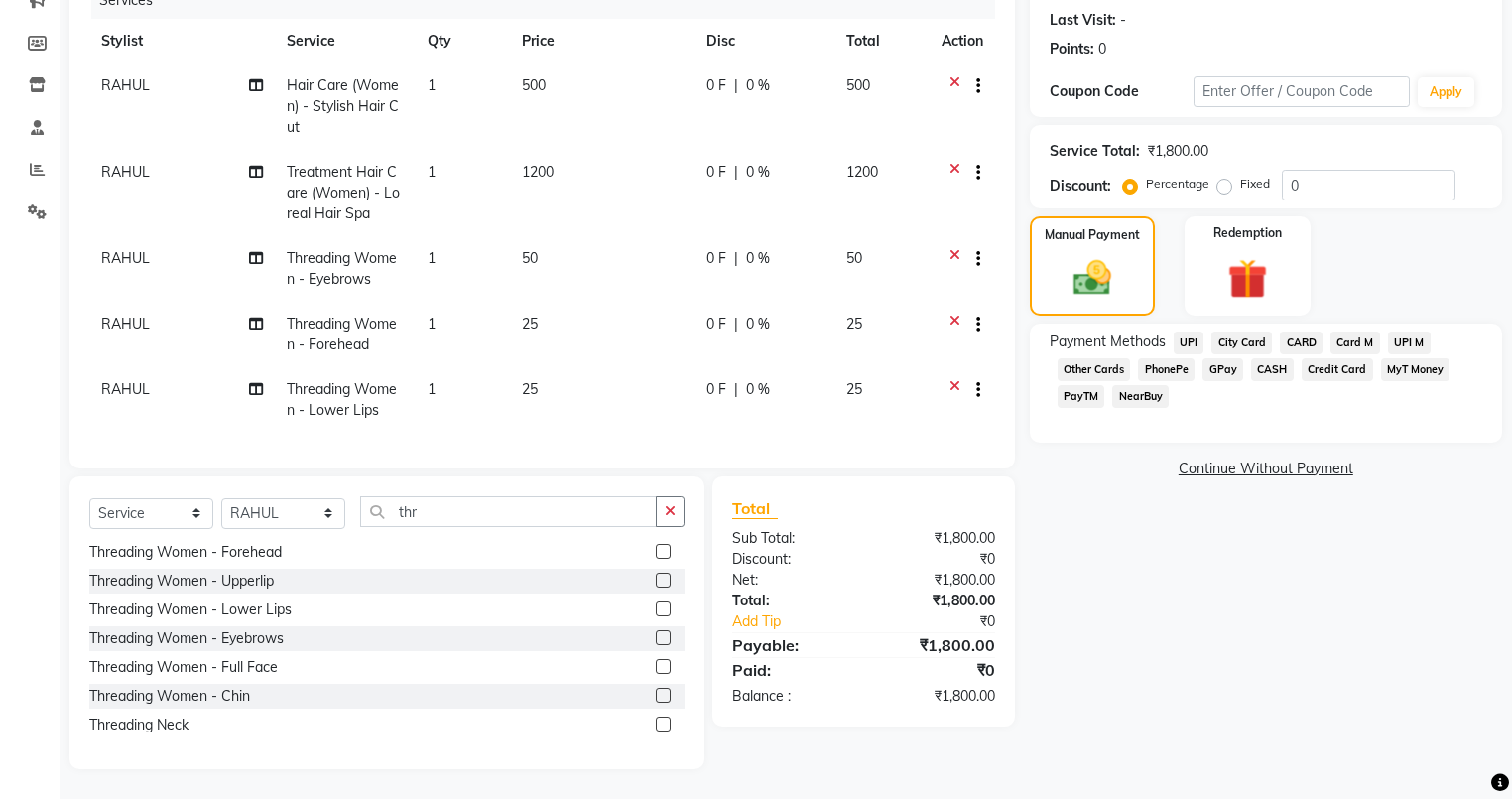 scroll, scrollTop: 0, scrollLeft: 0, axis: both 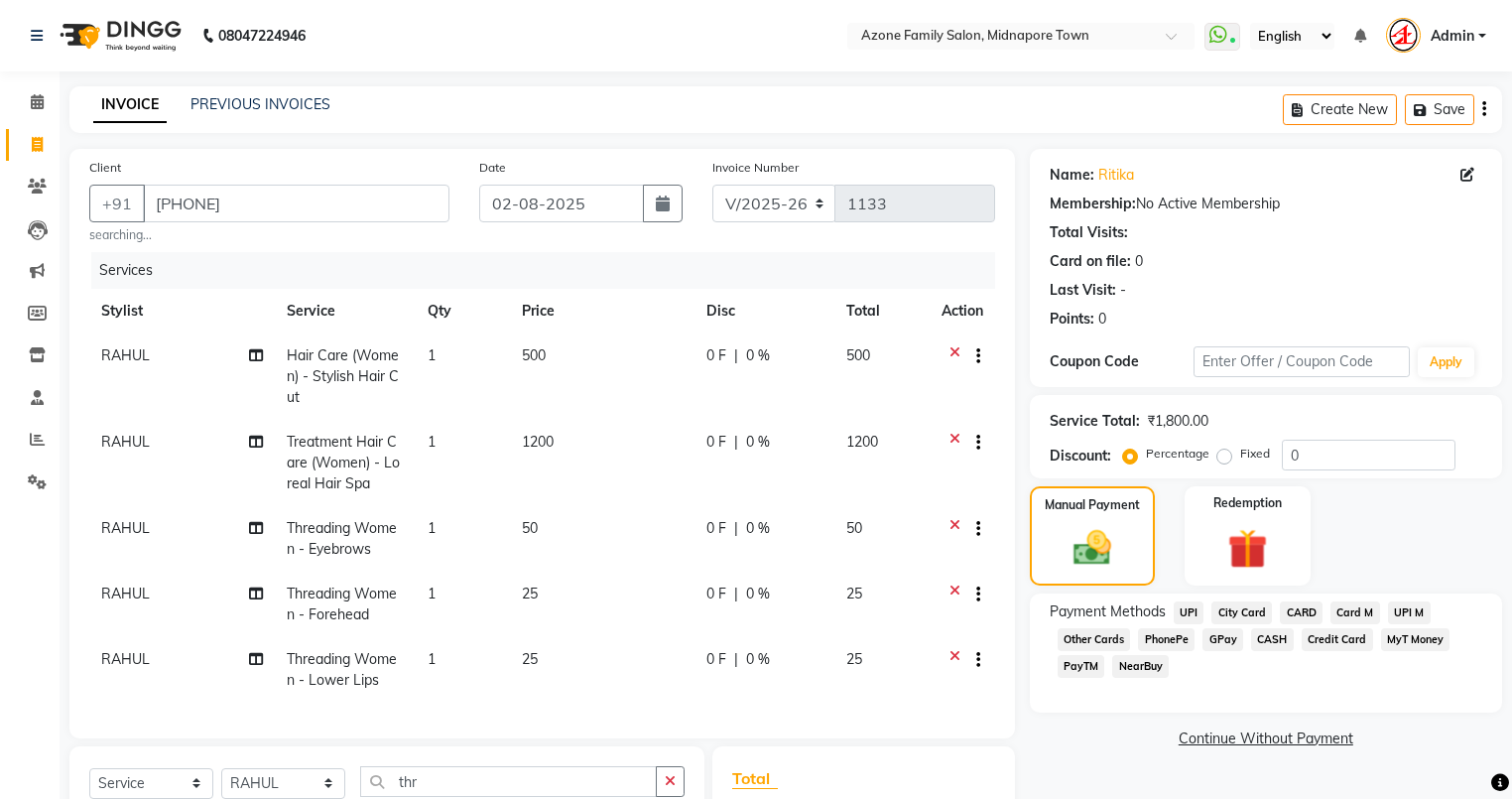 click on "RAHUL" 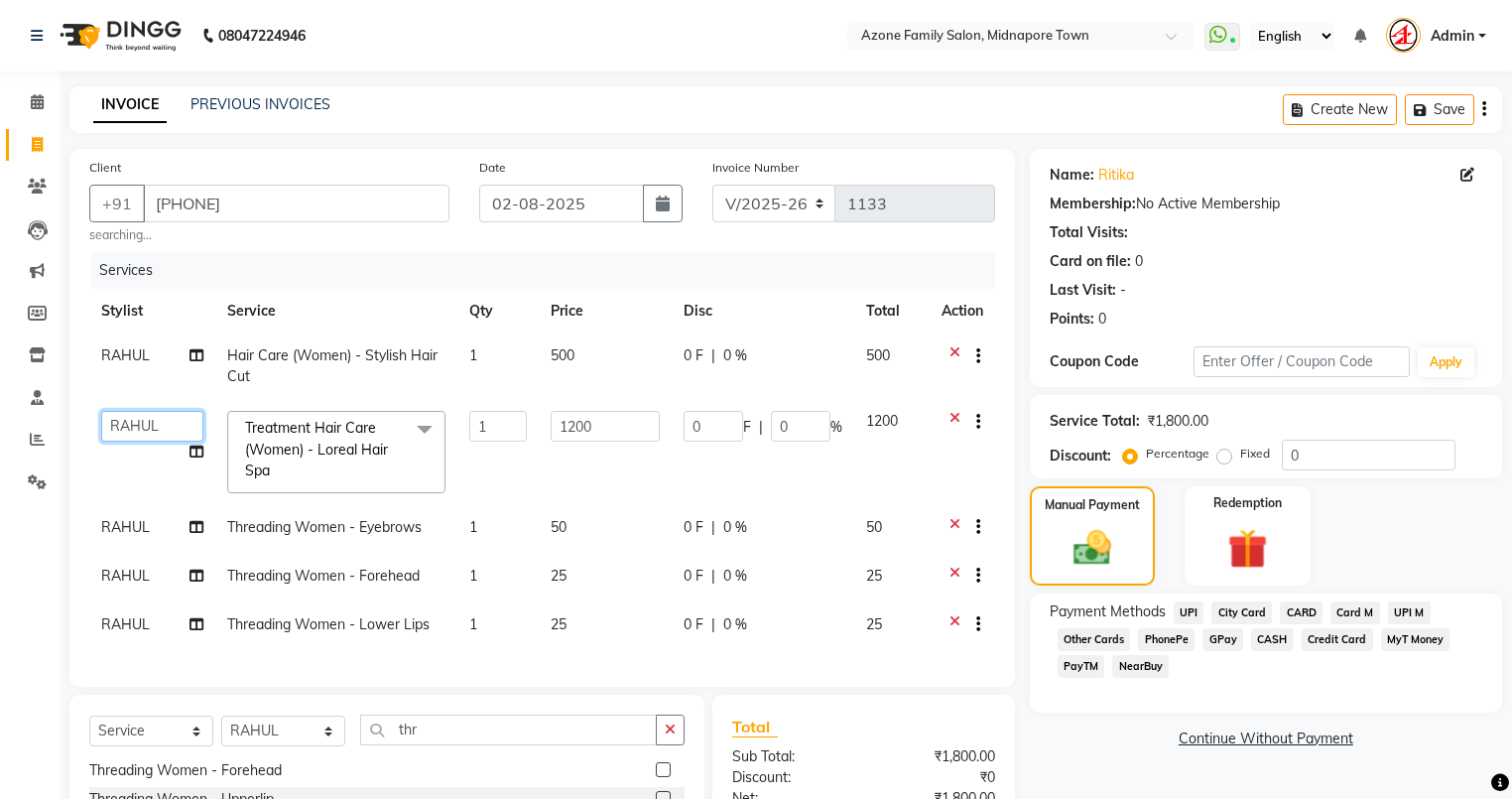 click on "[FIRST] [LAST] [FIRST] [FIRST] [FIRST] [LAST] [FIRST] [FIRST] [FIRST] [FIRST] [FIRST] [FIRST] [FIRST] [FIRST] [FIRST]" 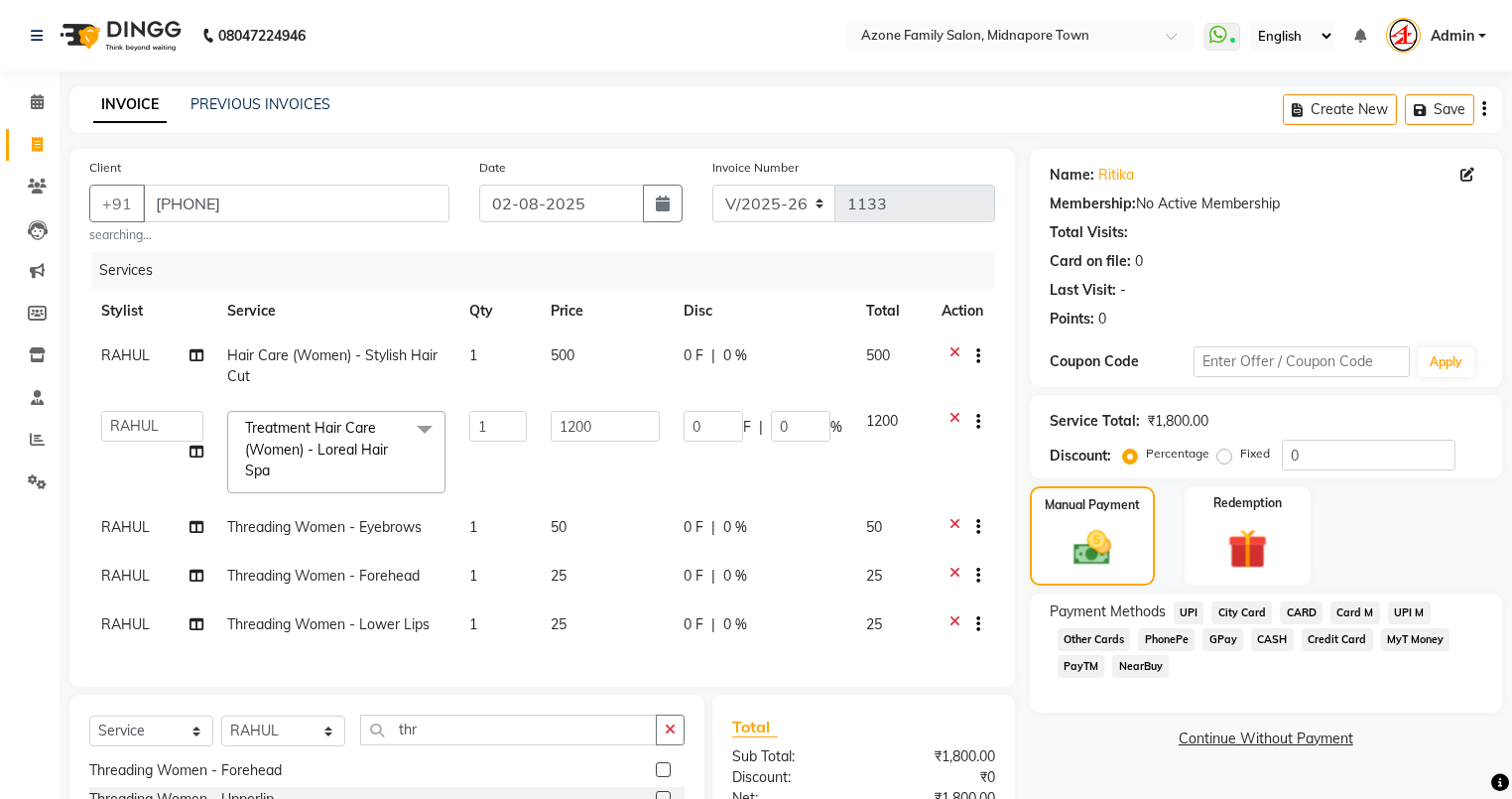 select on "[ZIP]" 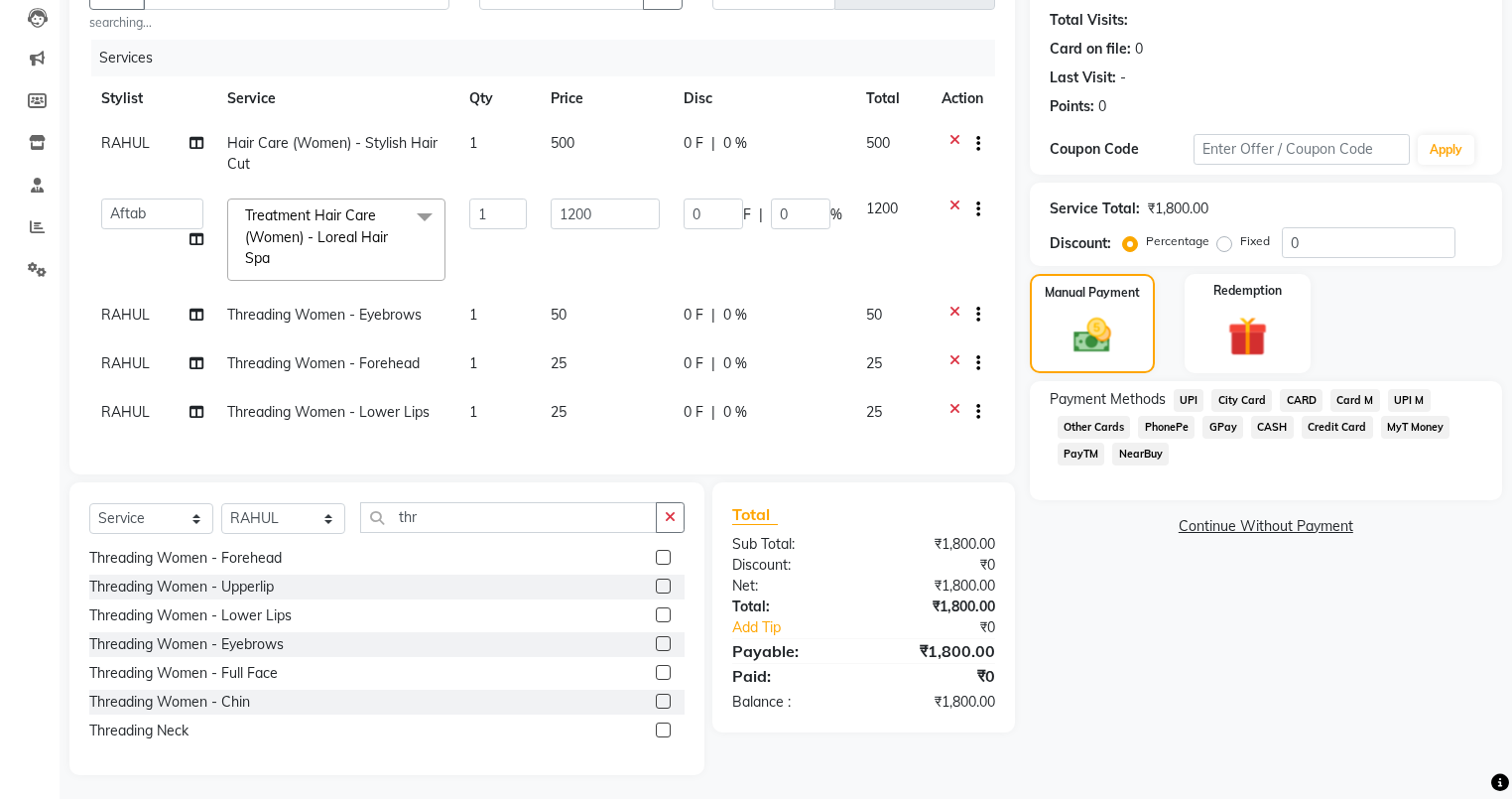 scroll, scrollTop: 230, scrollLeft: 0, axis: vertical 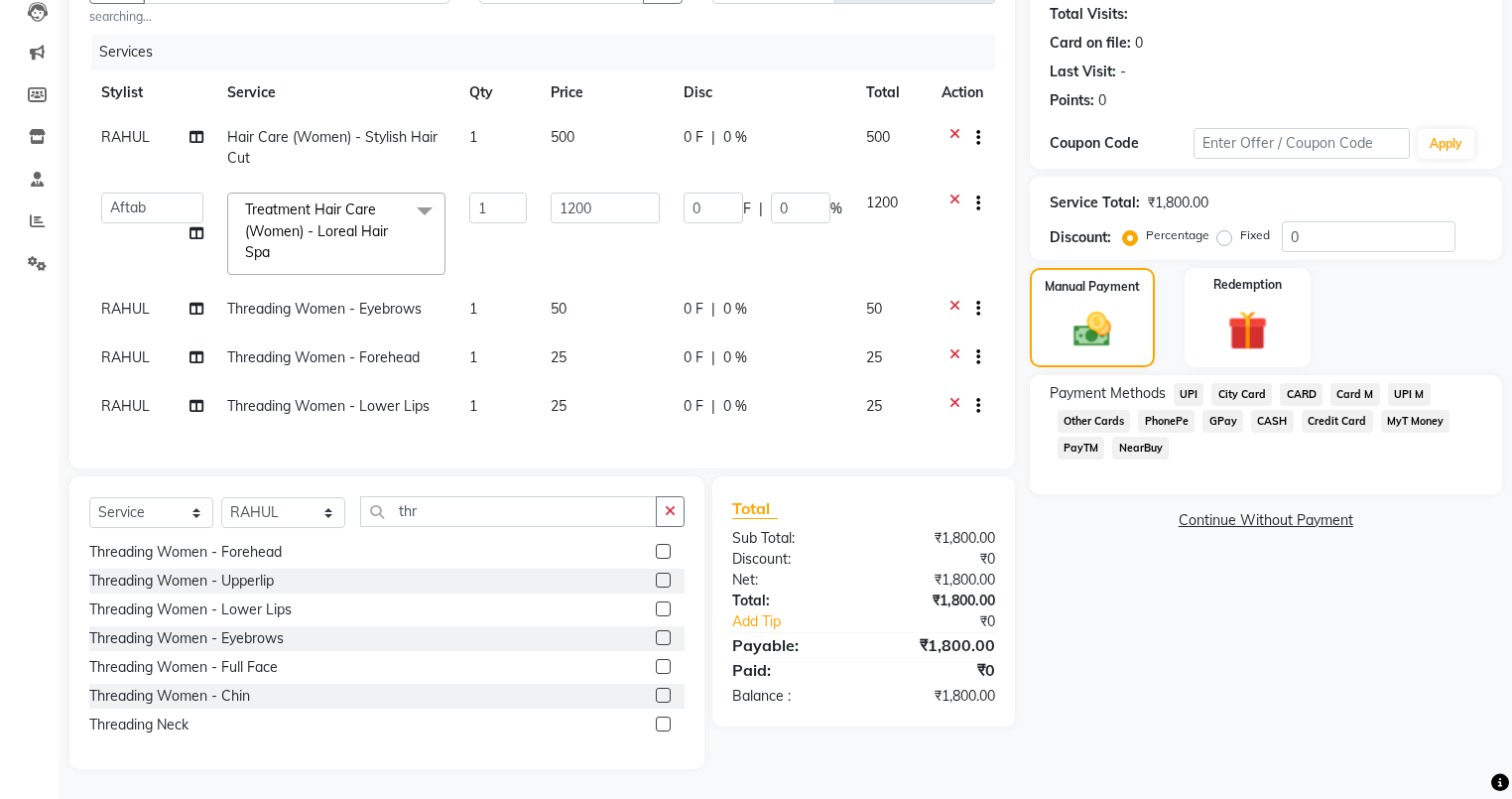 click on "RAHUL" 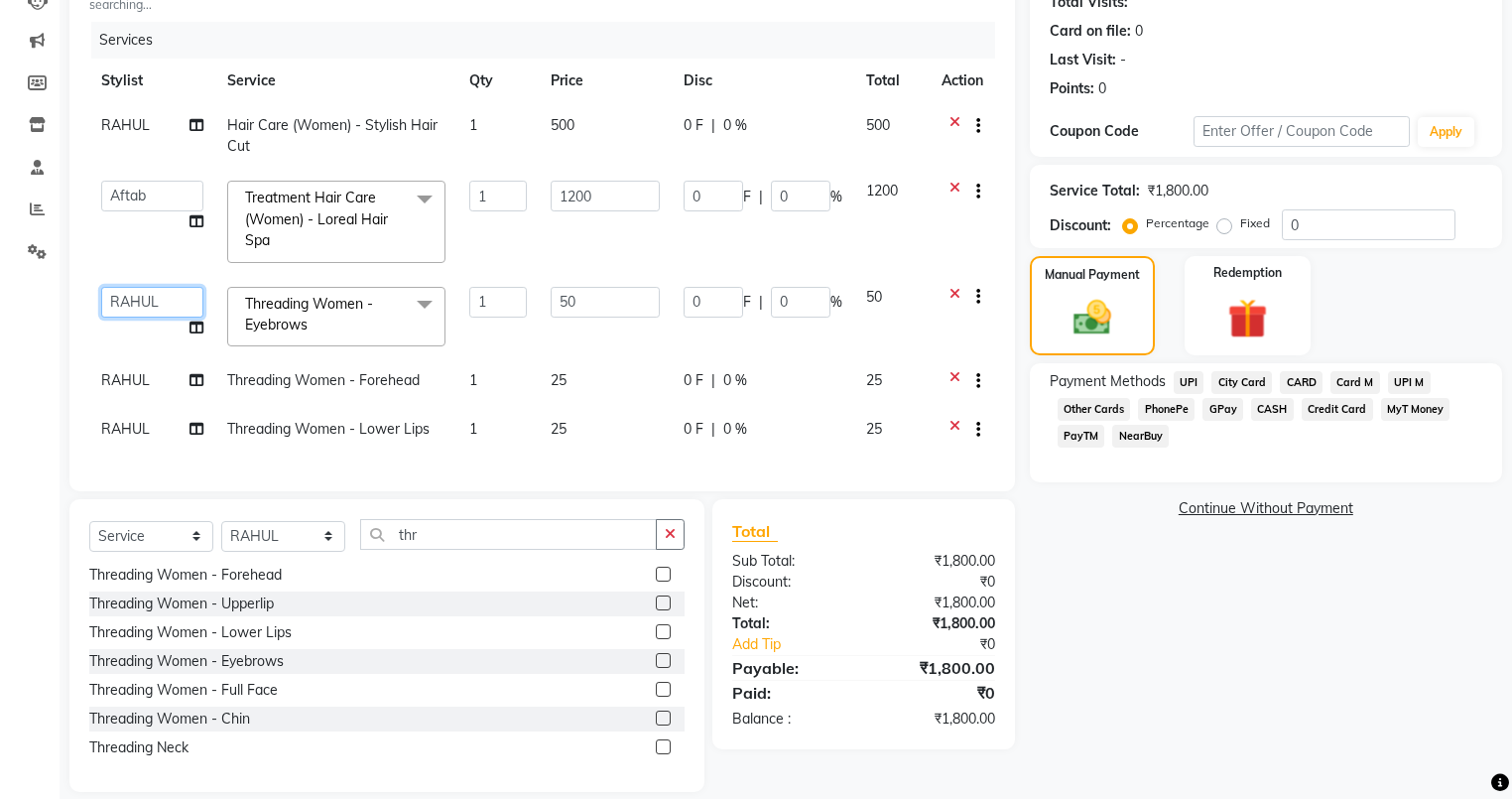 click on "[FIRST] [LAST] [FIRST] [FIRST] [FIRST] [LAST] [FIRST] [FIRST] [FIRST] [FIRST] [FIRST] [FIRST] [FIRST] [FIRST] [FIRST]" 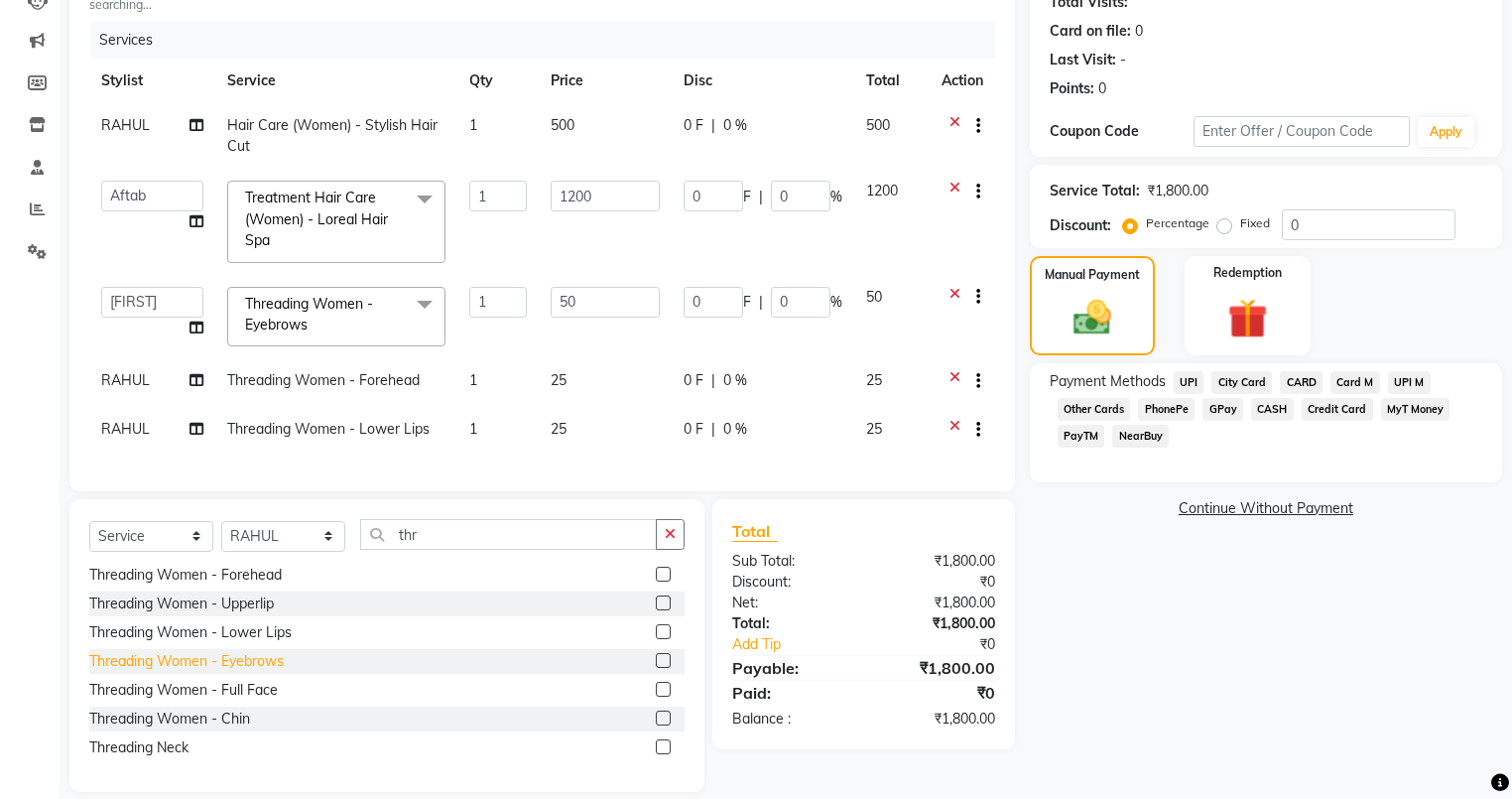 select on "82477" 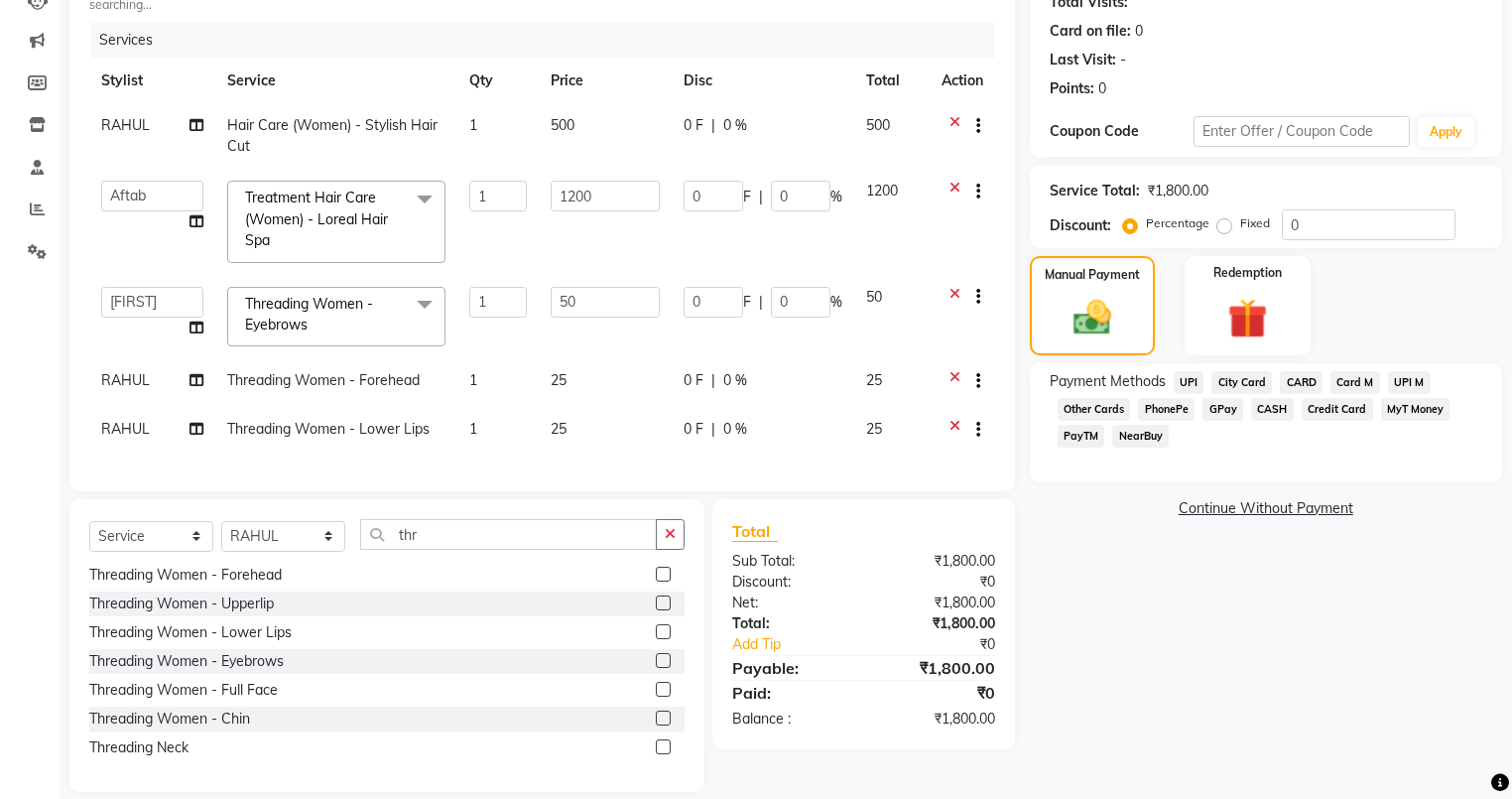 click on "RAHUL" 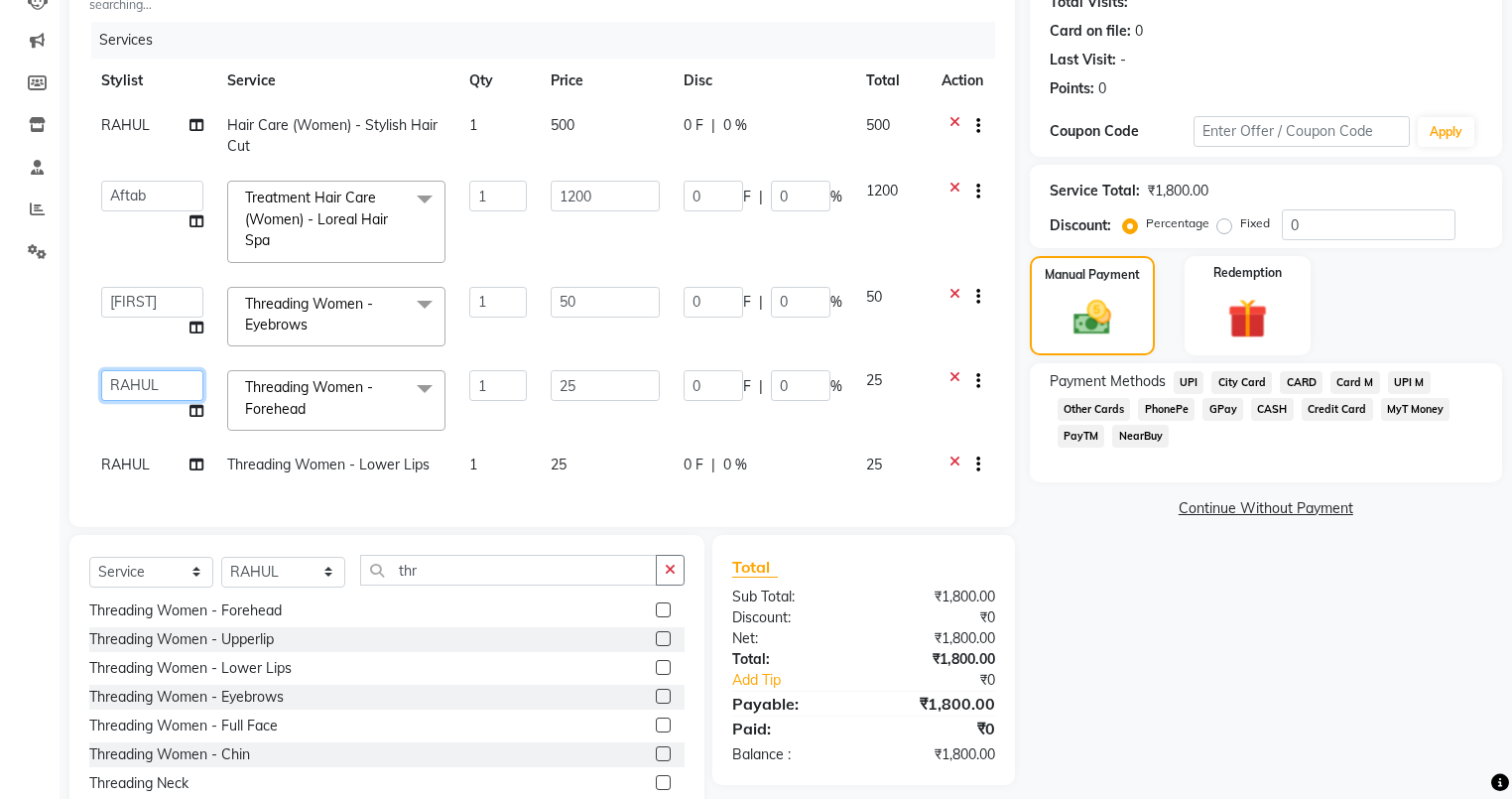 click on "[FIRST] [LAST] [FIRST] [FIRST] [FIRST] [LAST] [FIRST] [FIRST] [FIRST] [FIRST] [FIRST] [FIRST] [FIRST] [FIRST] [FIRST]" 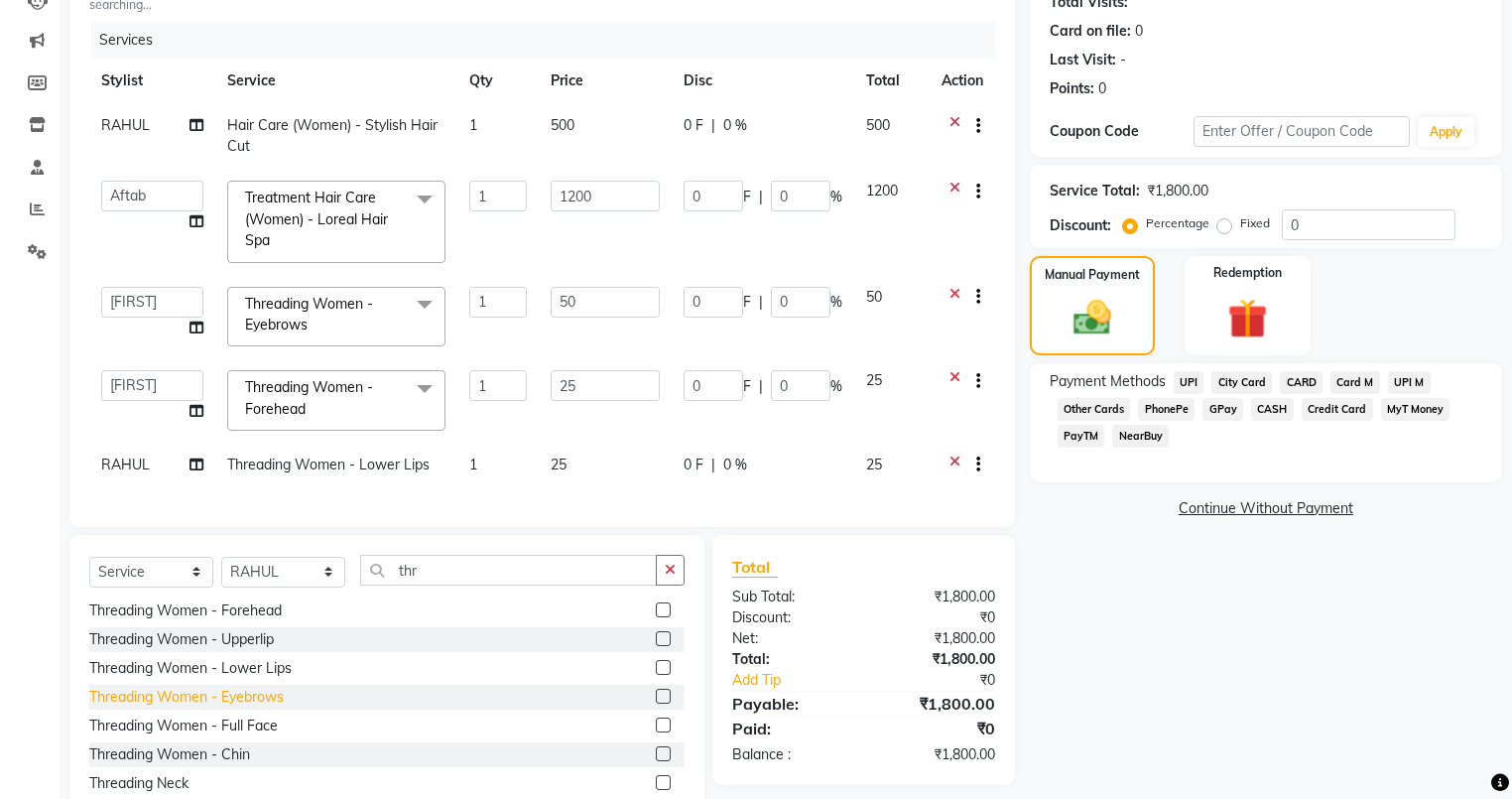 select on "82477" 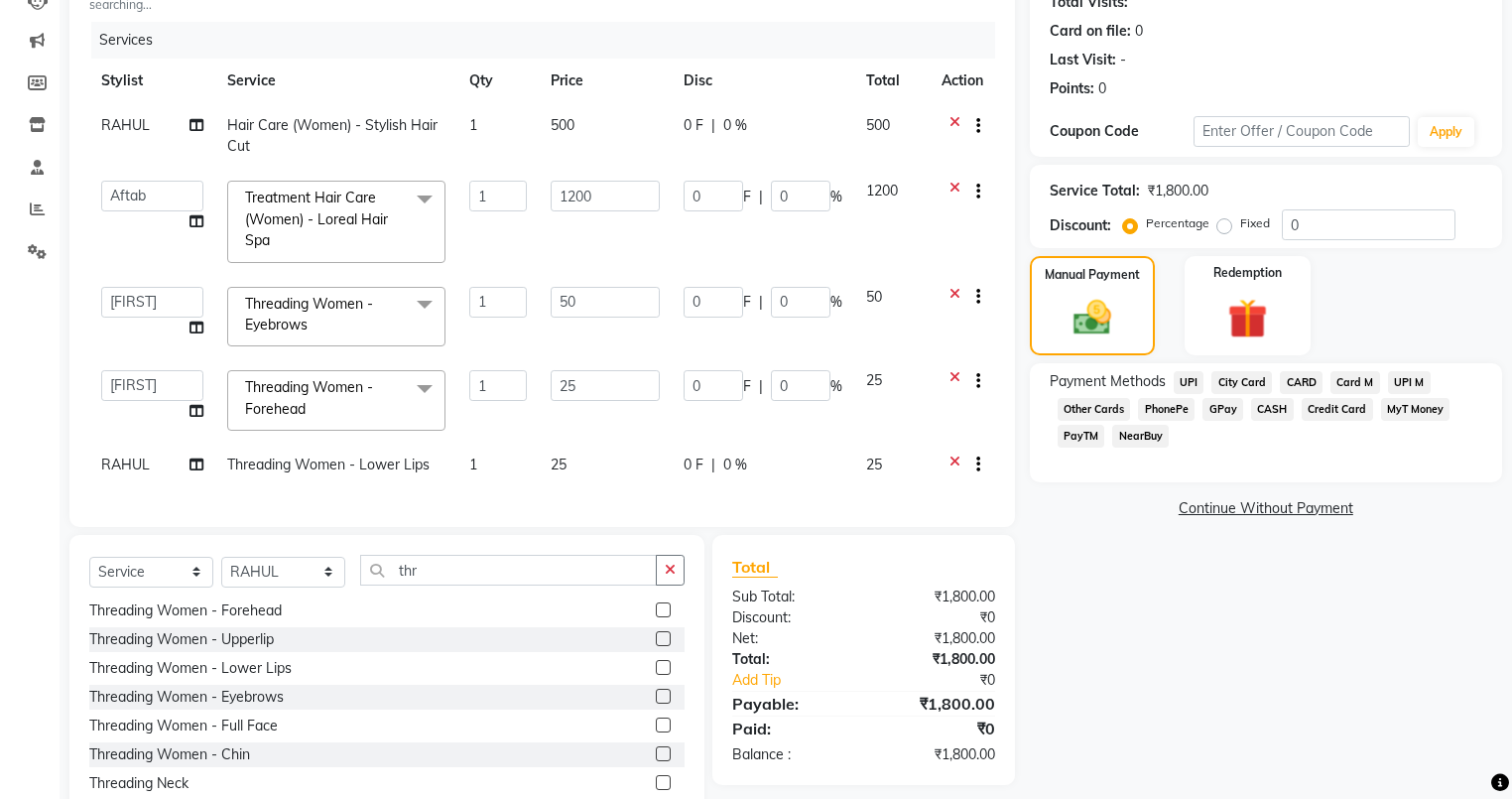 click on "RAHUL" 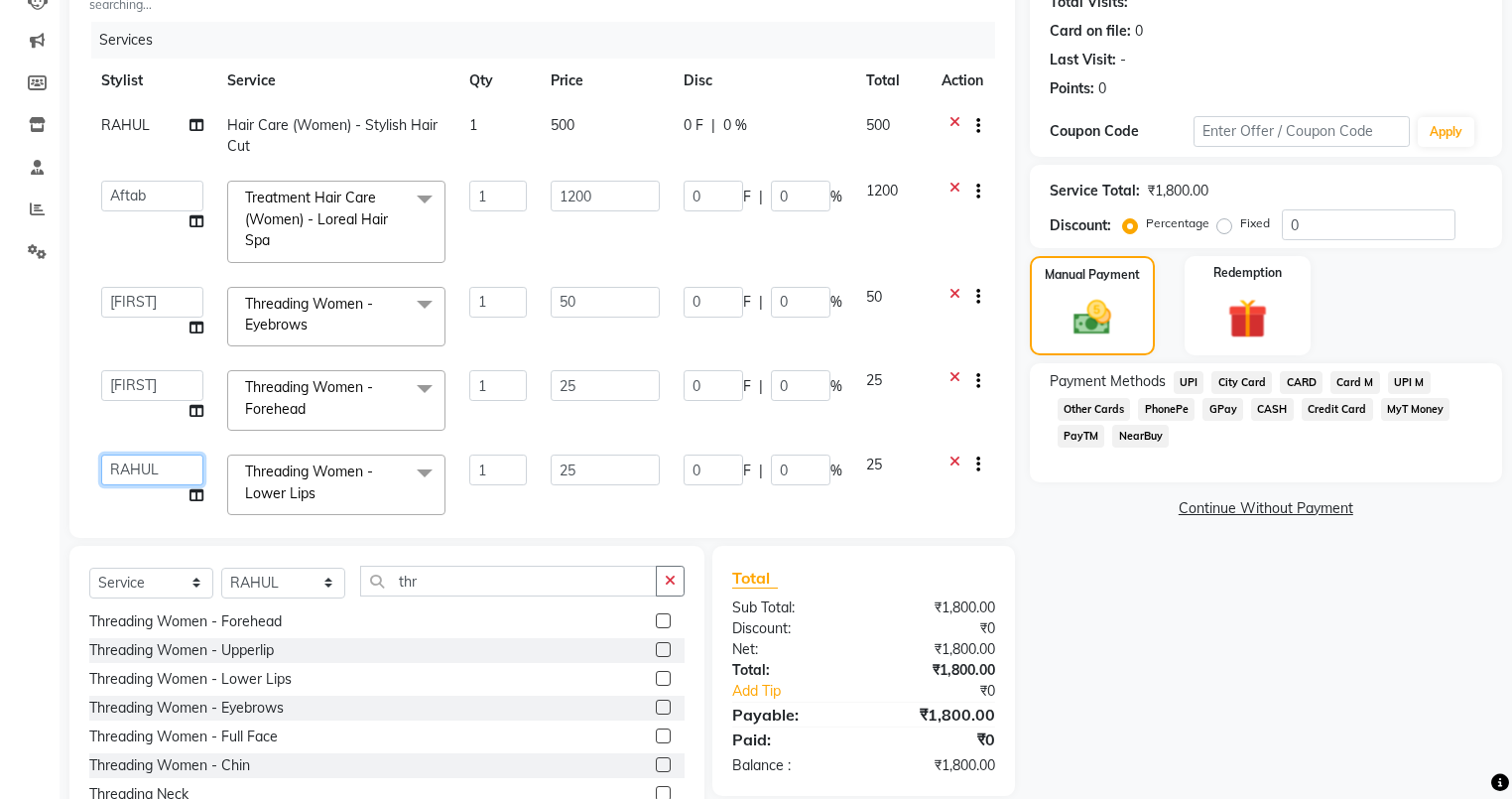click on "[FIRST] [LAST] [FIRST] [FIRST] [FIRST] [LAST] [FIRST] [FIRST] [FIRST] [FIRST] [FIRST] [FIRST] [FIRST] [FIRST] [FIRST]" 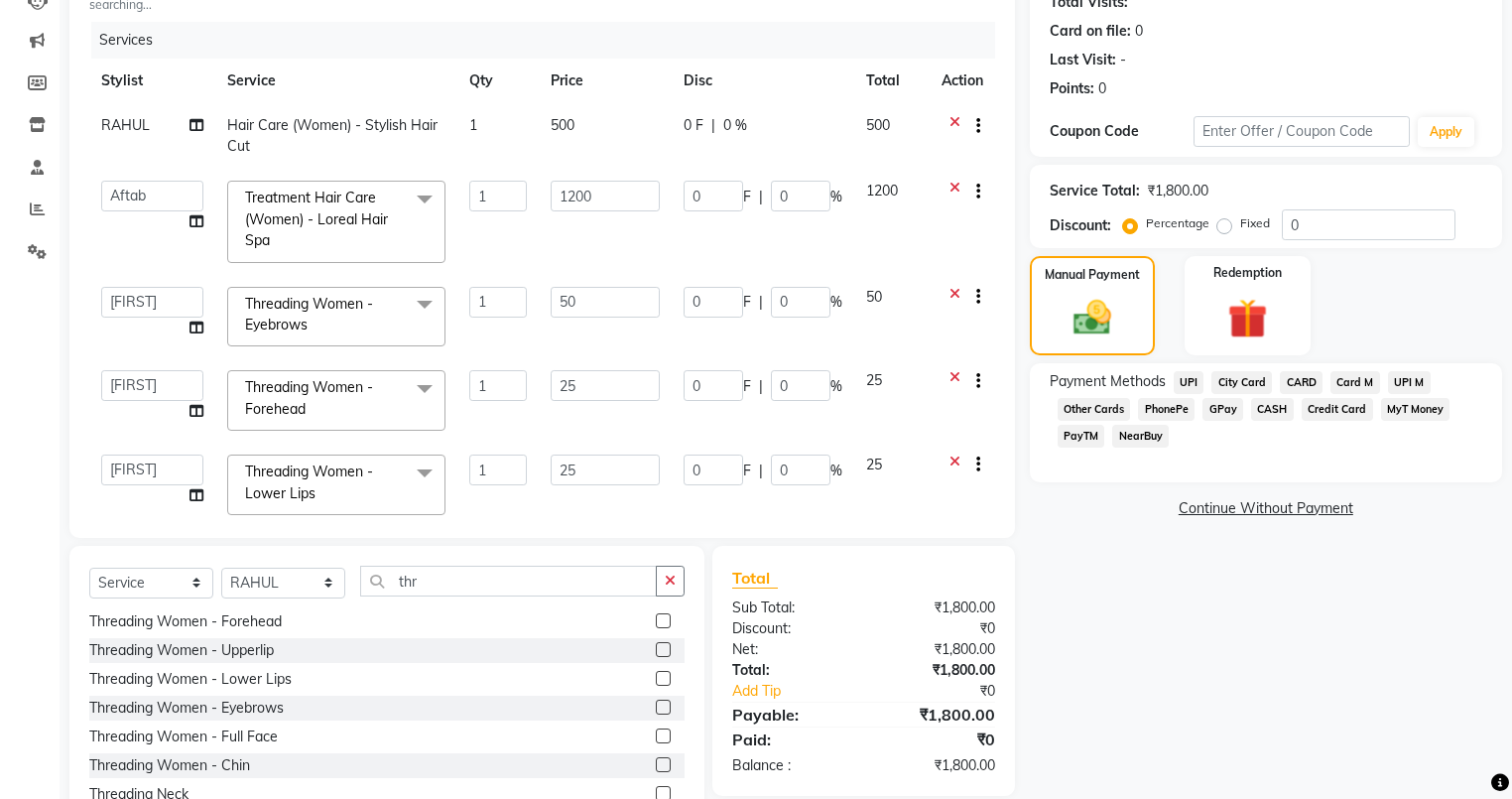 select on "82477" 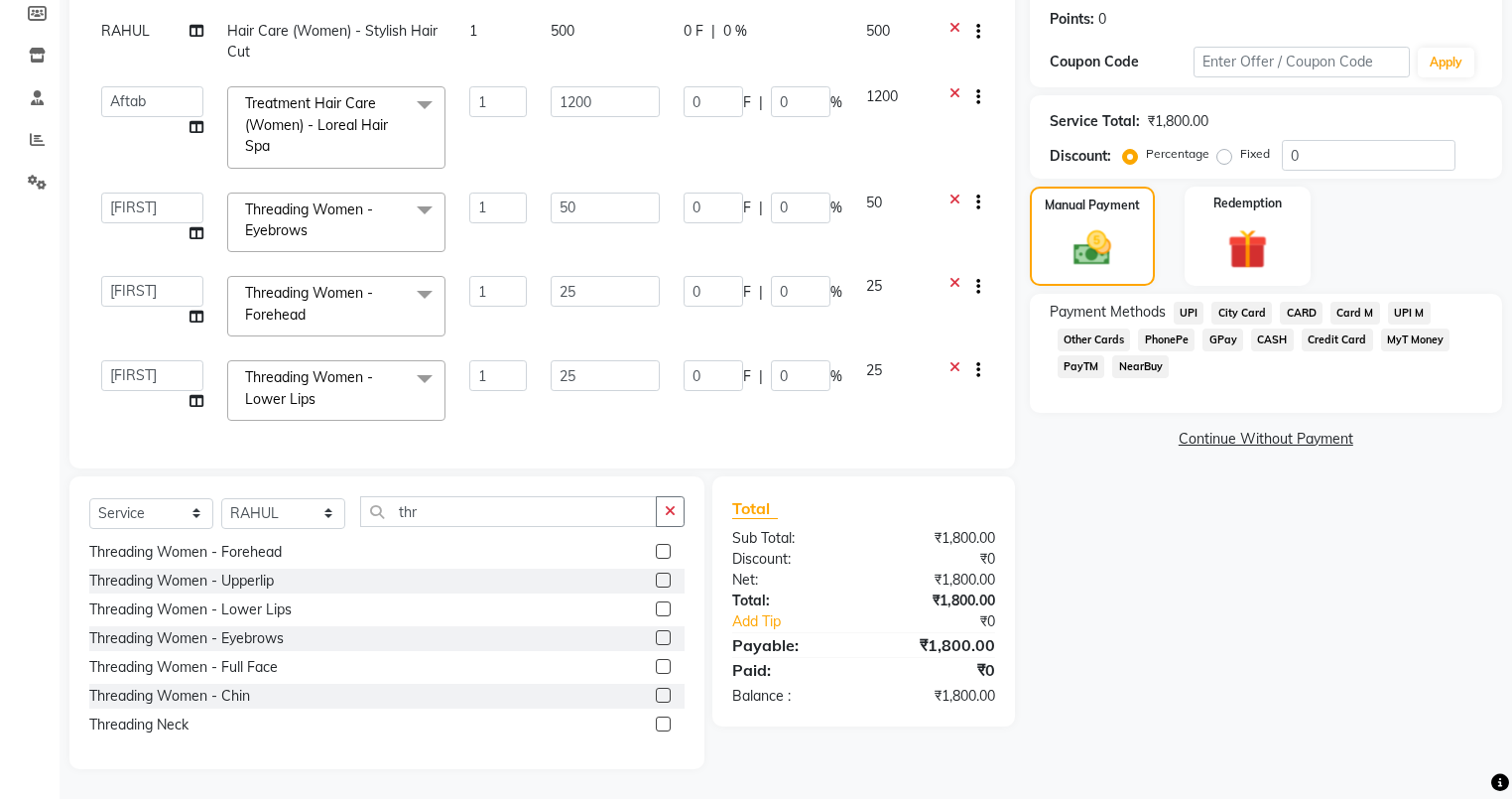 scroll, scrollTop: 0, scrollLeft: 0, axis: both 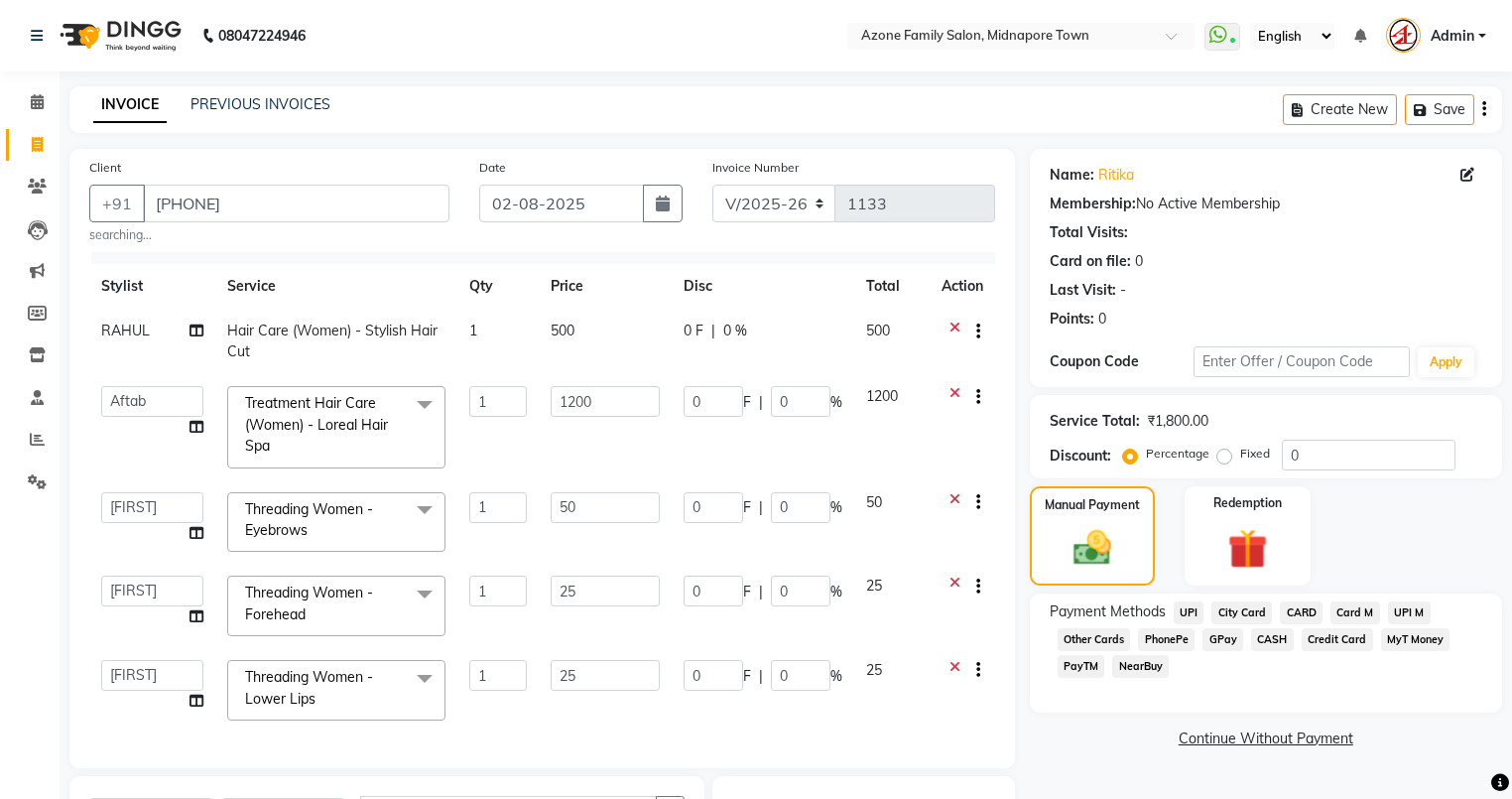 click on "UPI M" 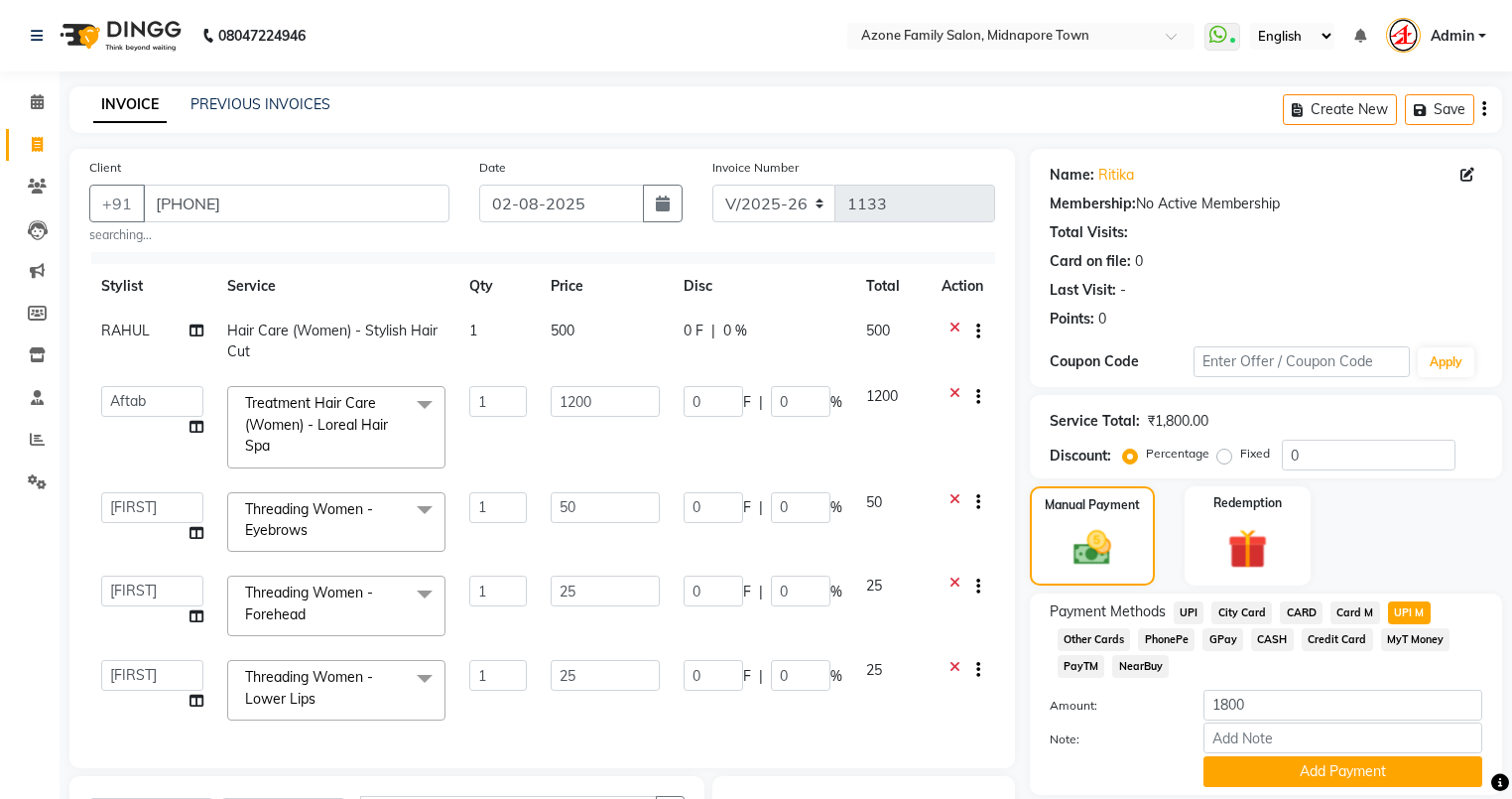 scroll, scrollTop: 301, scrollLeft: 0, axis: vertical 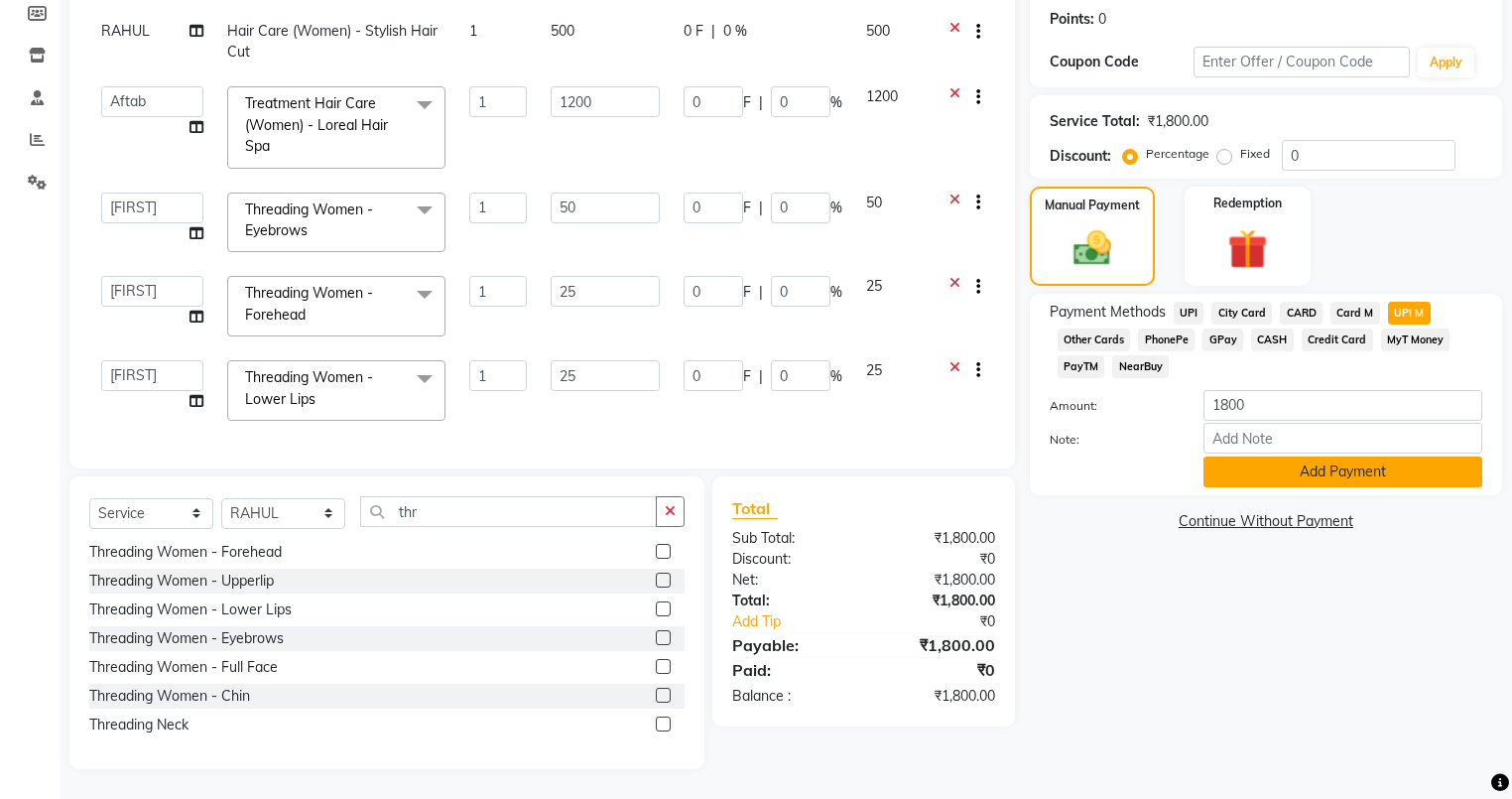 click on "Add Payment" 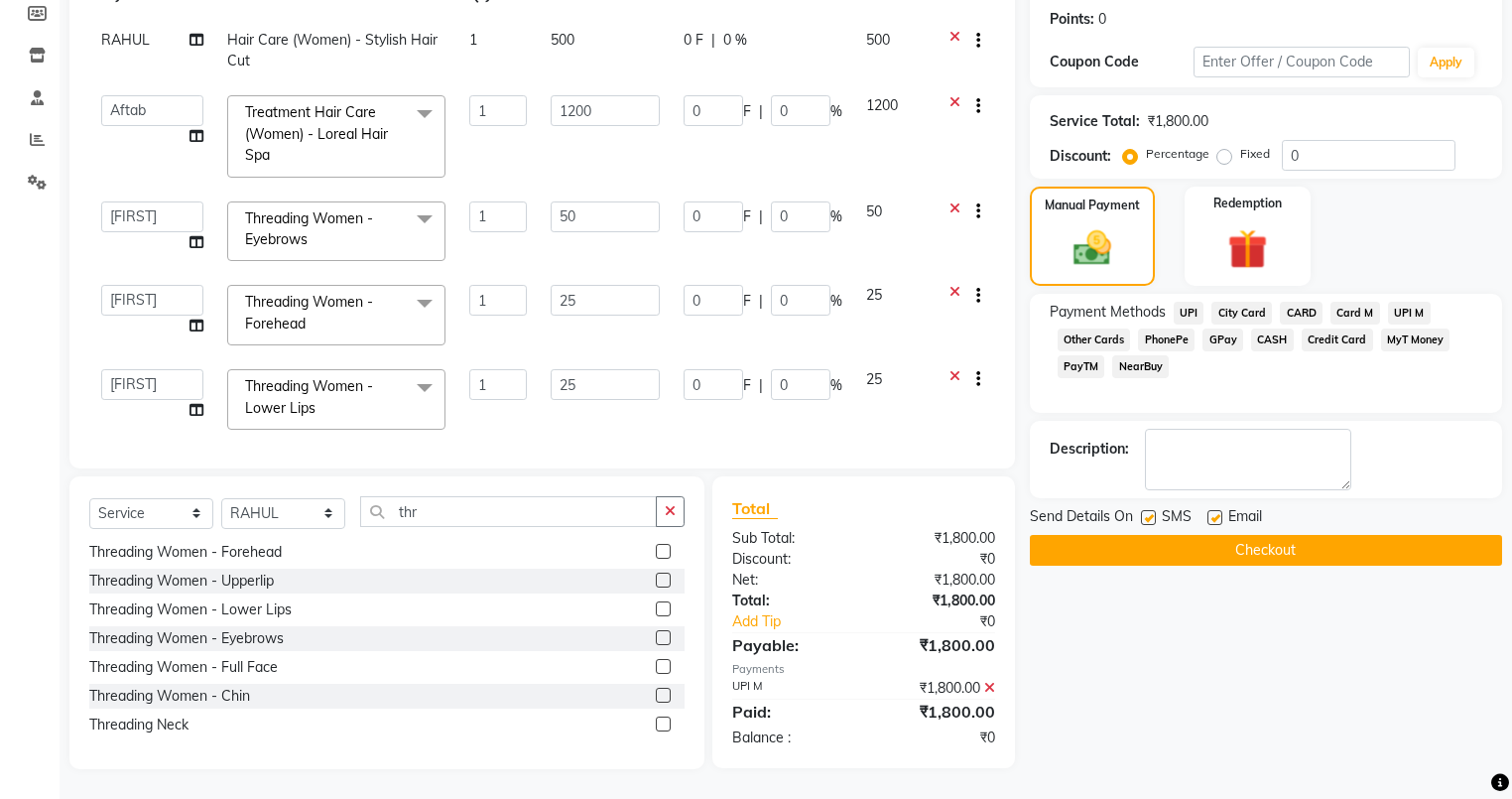 scroll, scrollTop: 0, scrollLeft: 0, axis: both 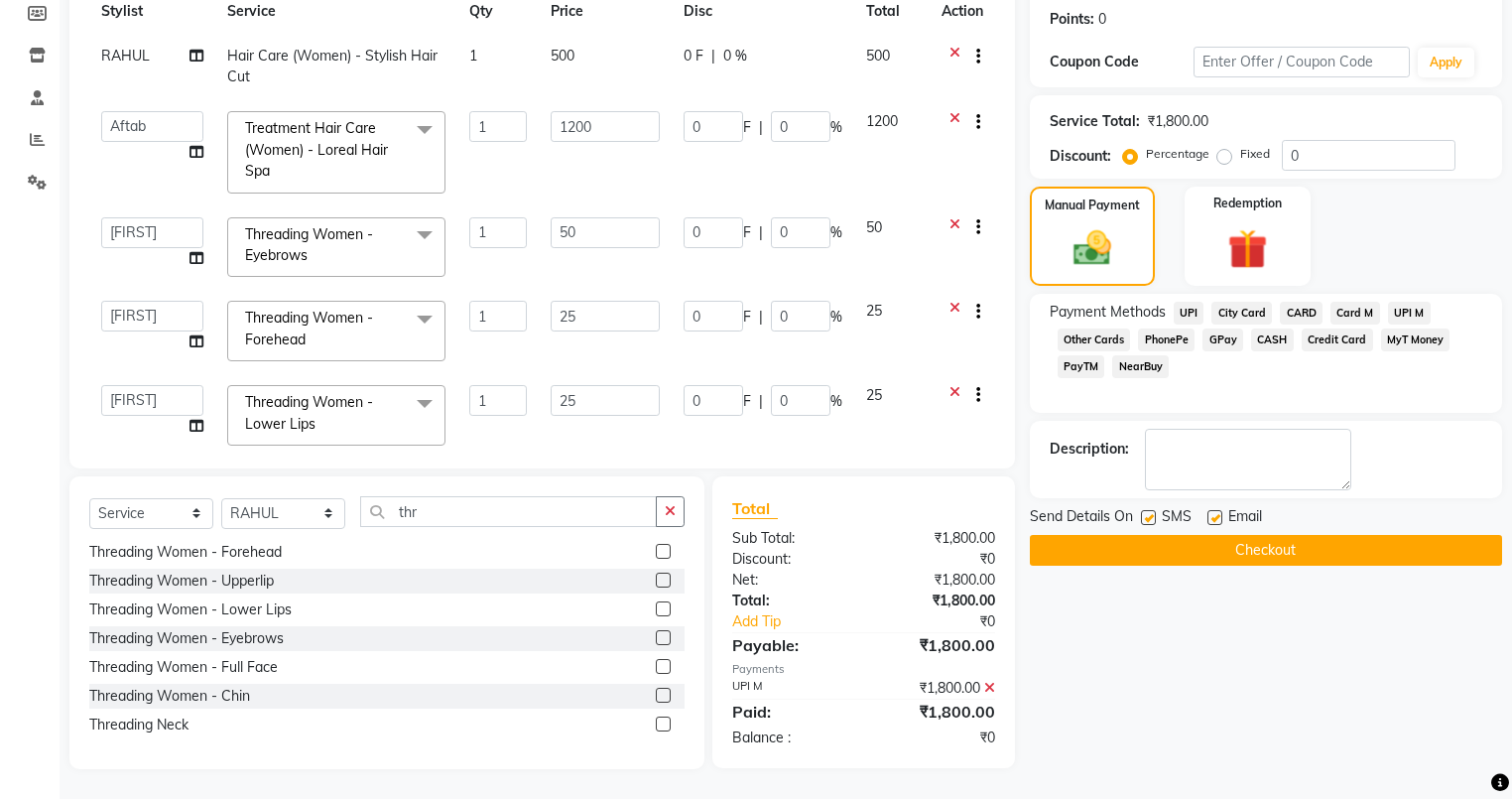 click on "Checkout" 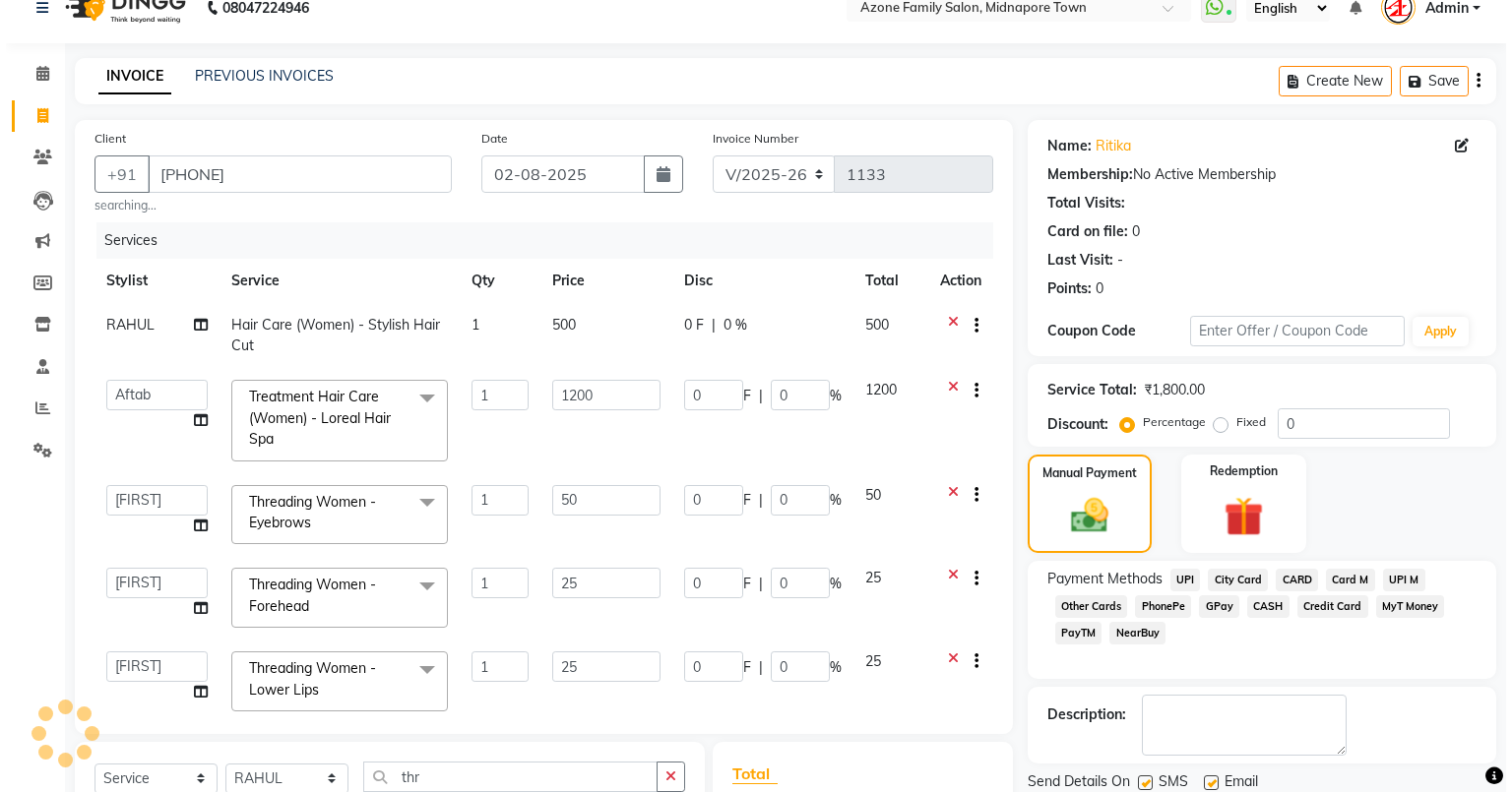 scroll, scrollTop: 0, scrollLeft: 0, axis: both 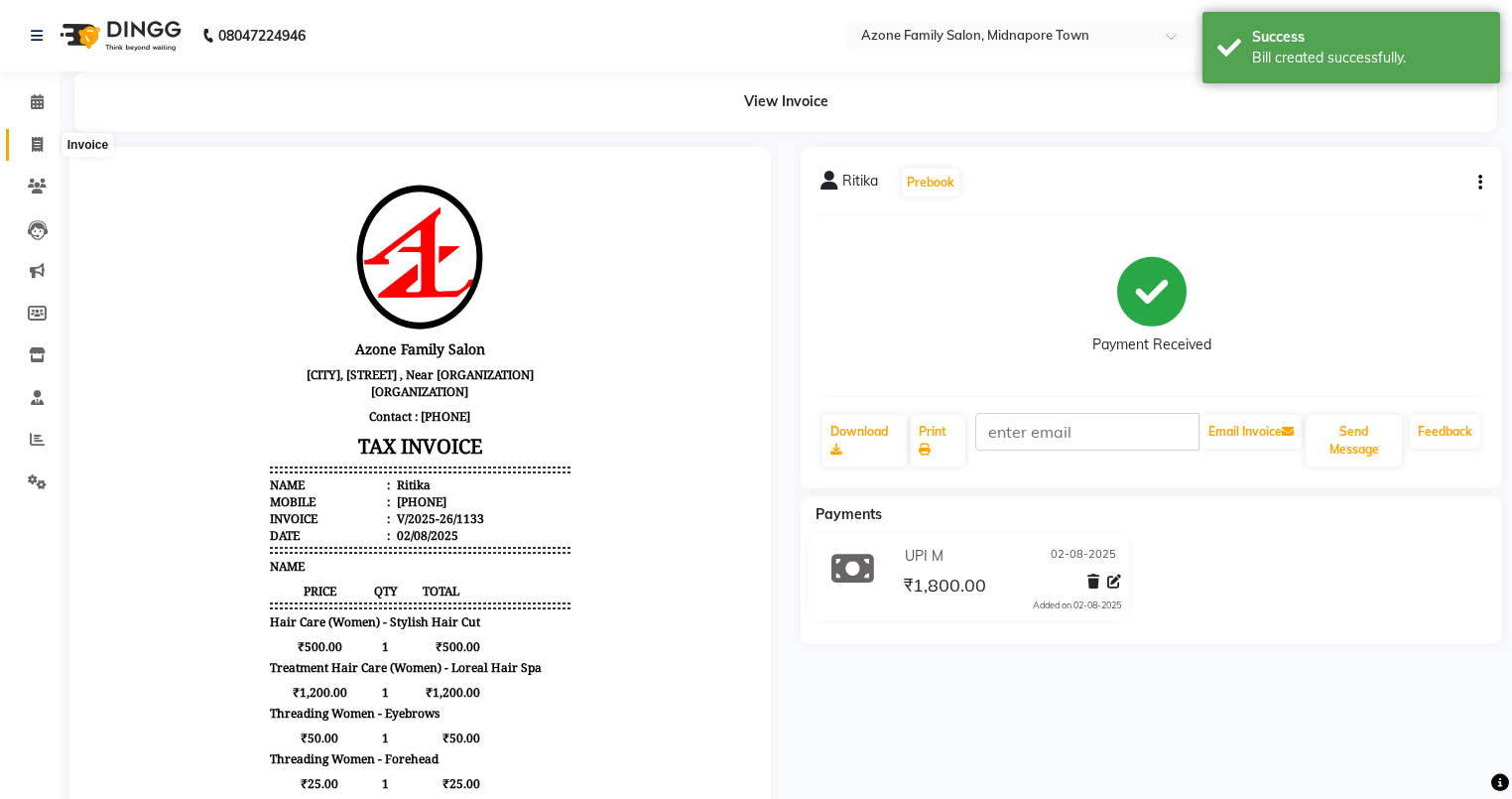 click 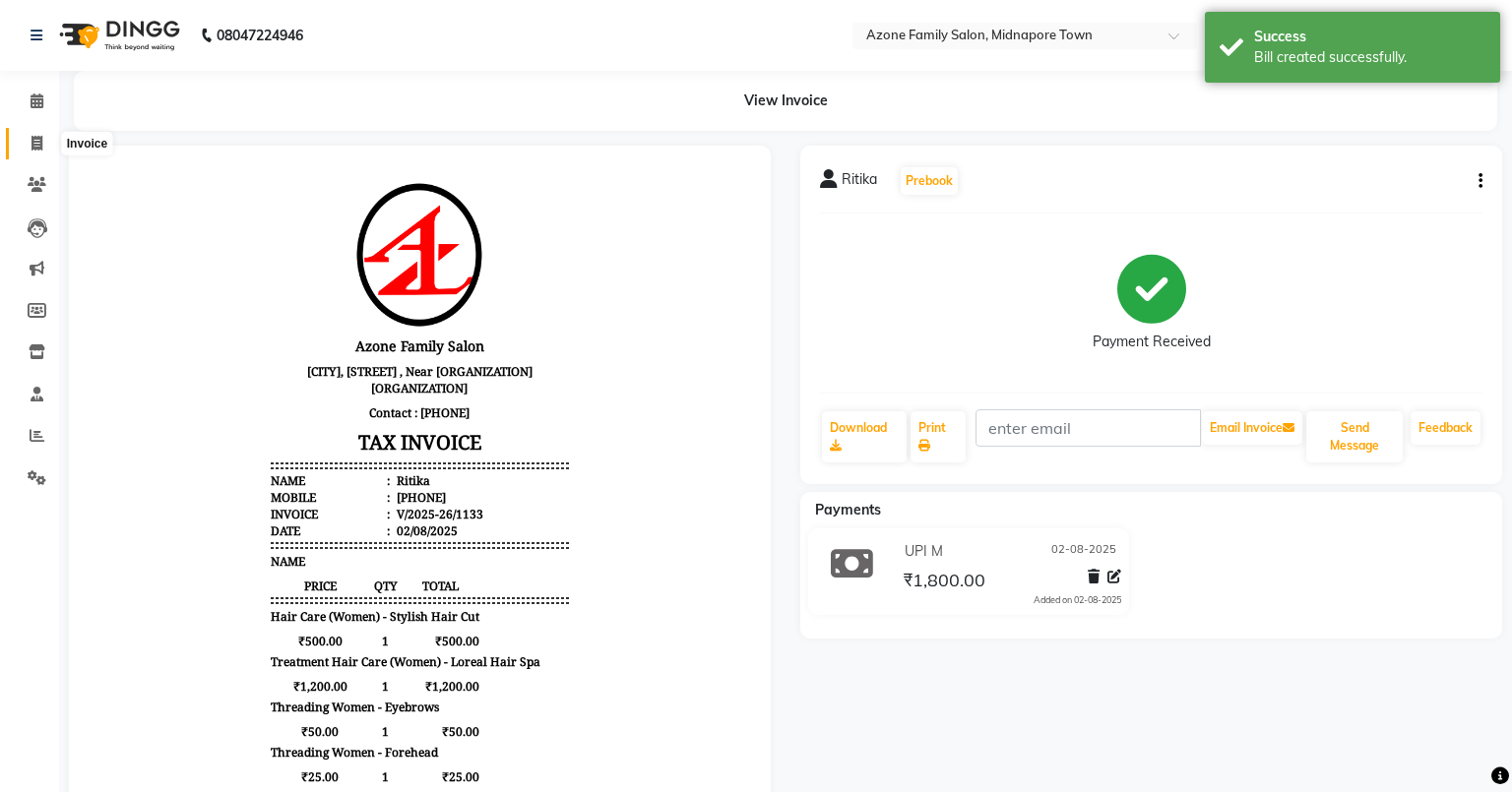 select on "5098" 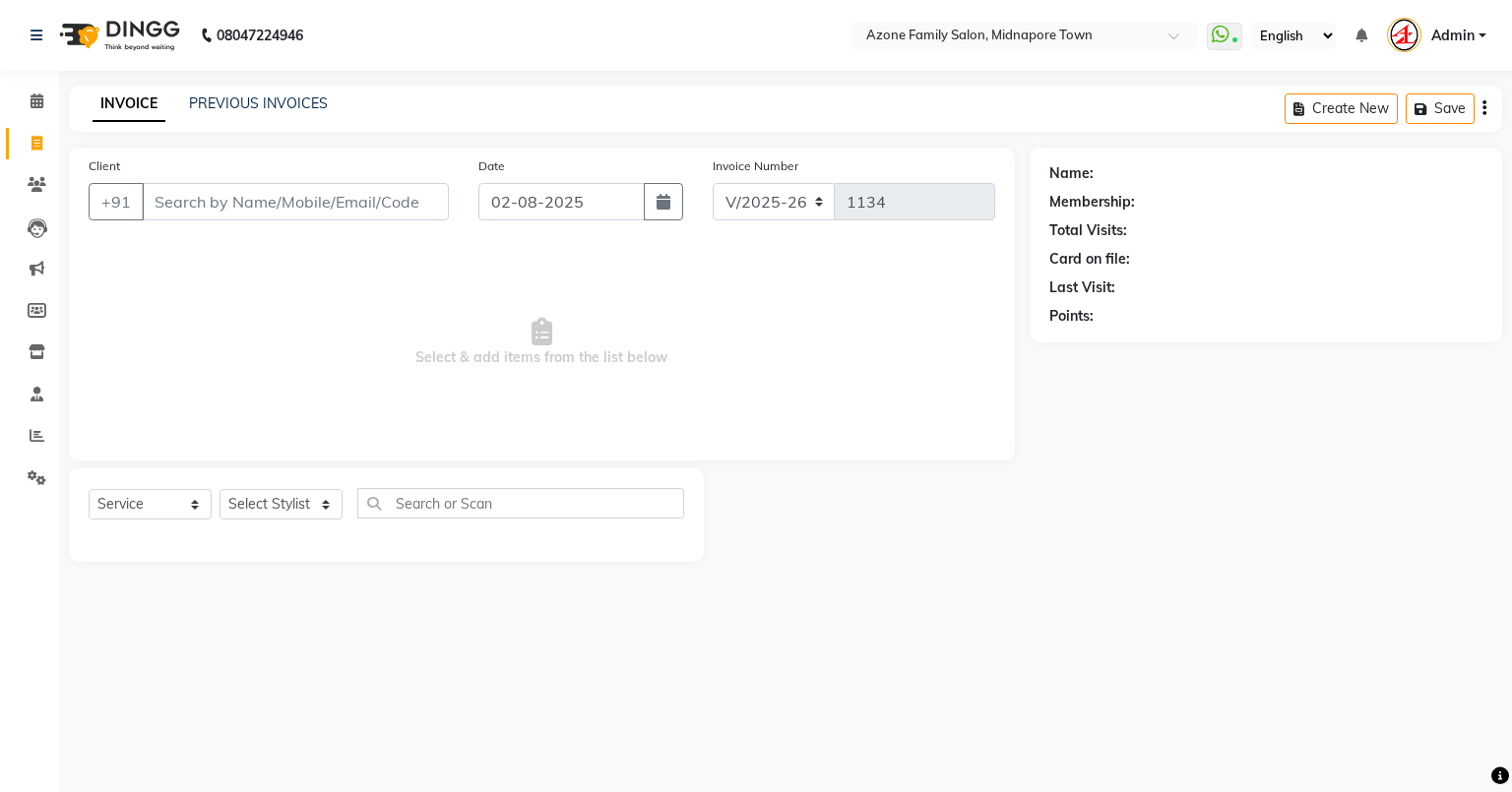 click on "Client" at bounding box center [295, 202] 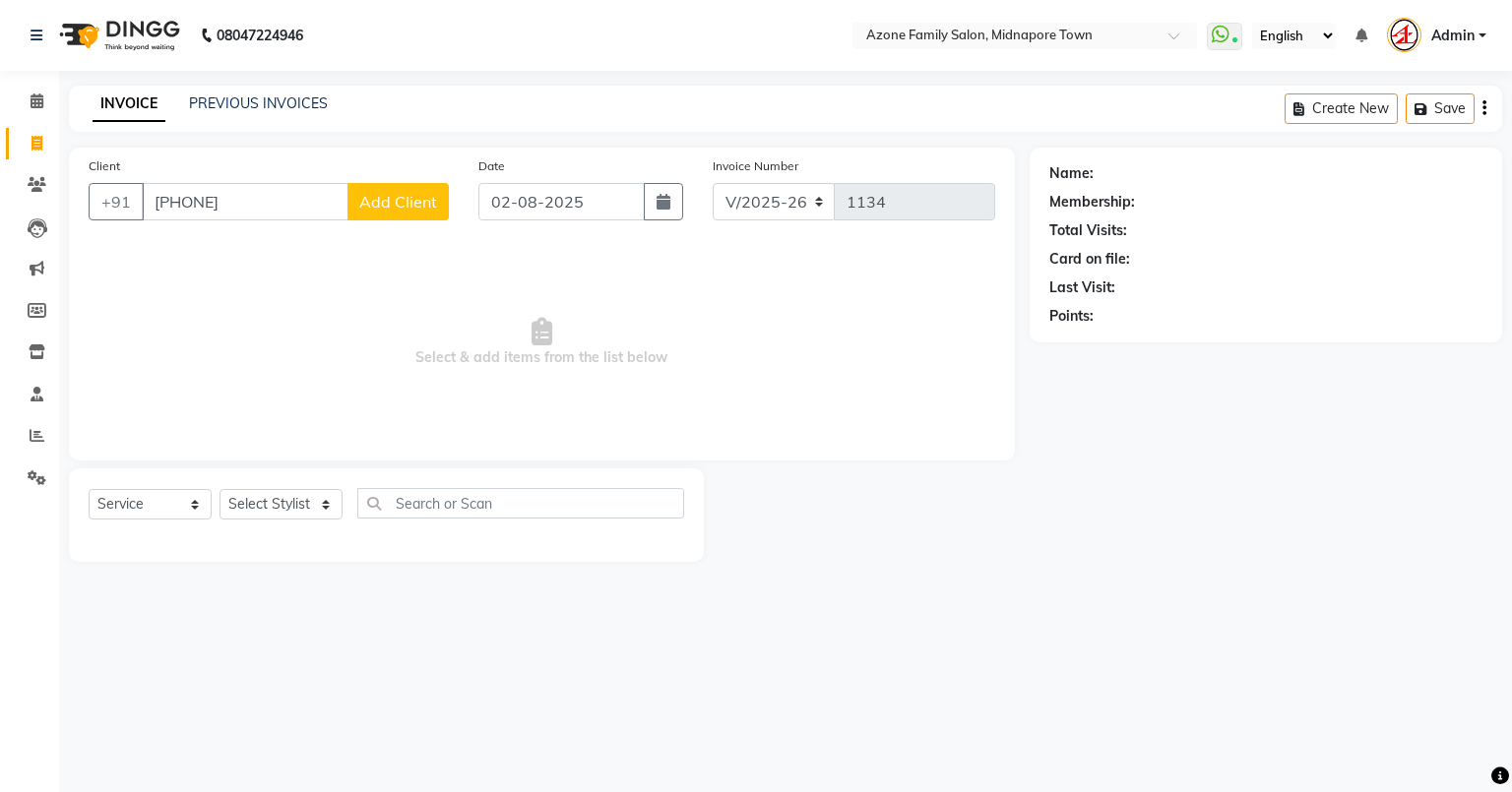 type on "[PHONE]" 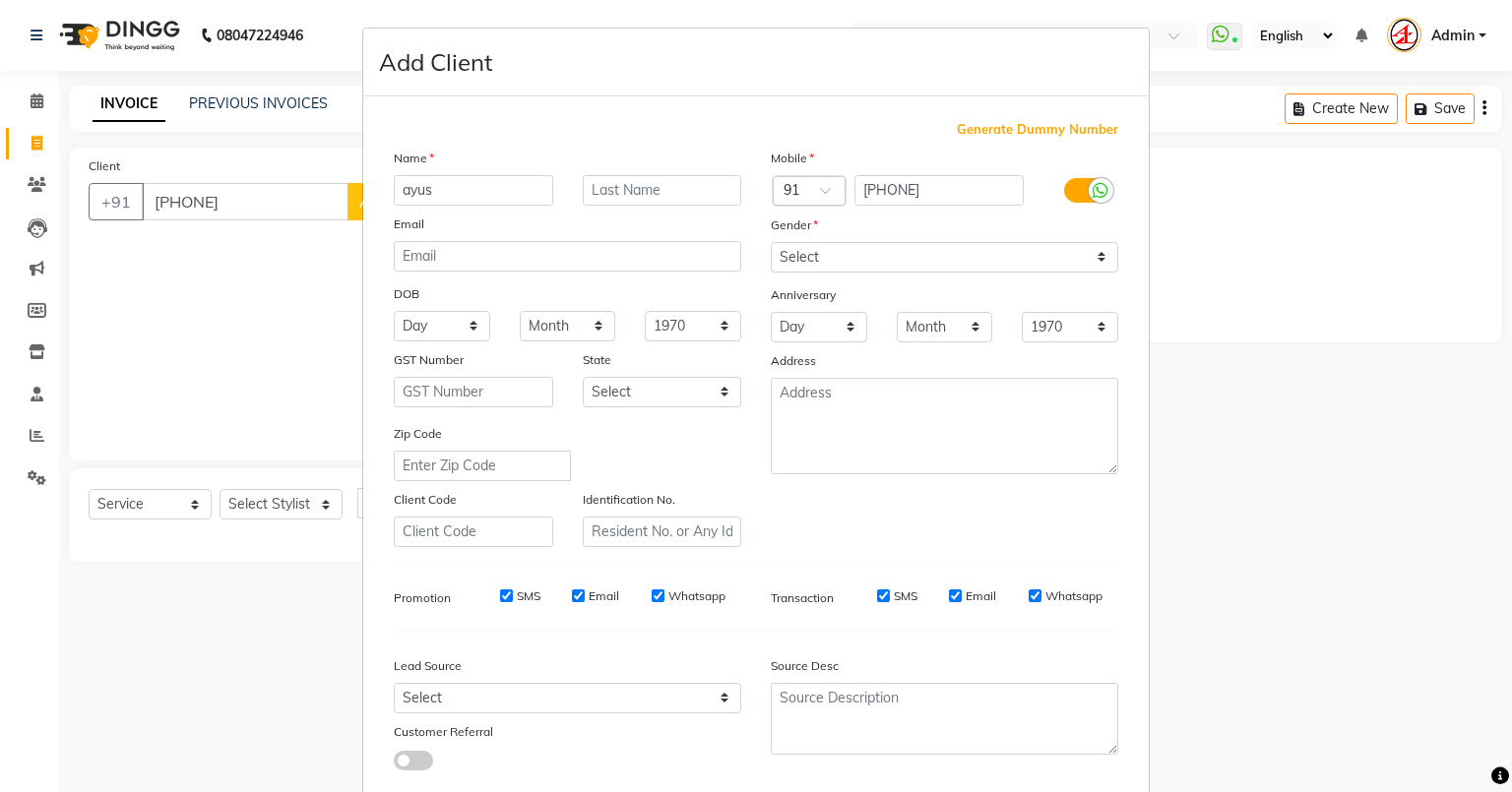 click on "ayus" at bounding box center [473, 190] 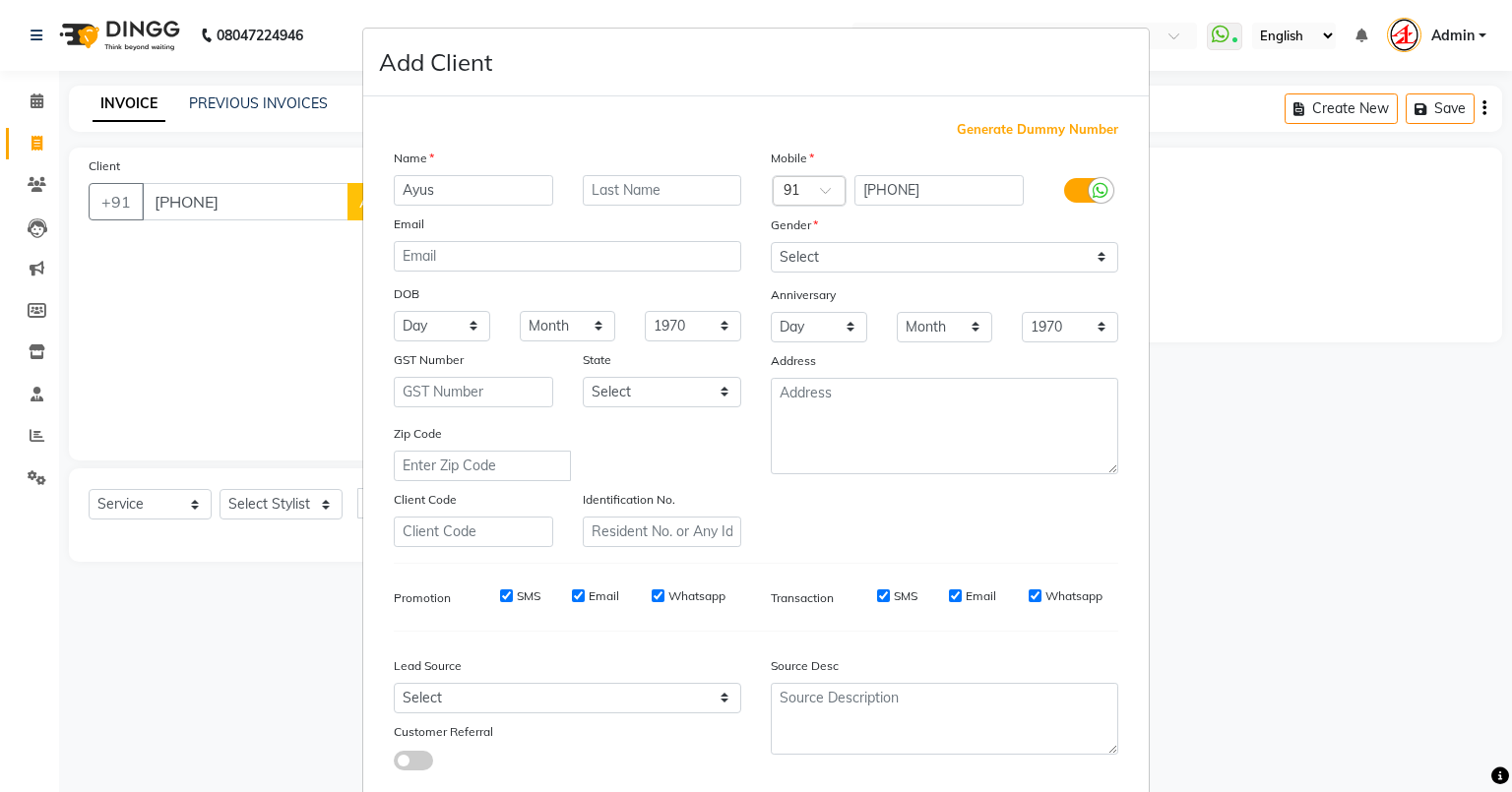 type on "Ayus" 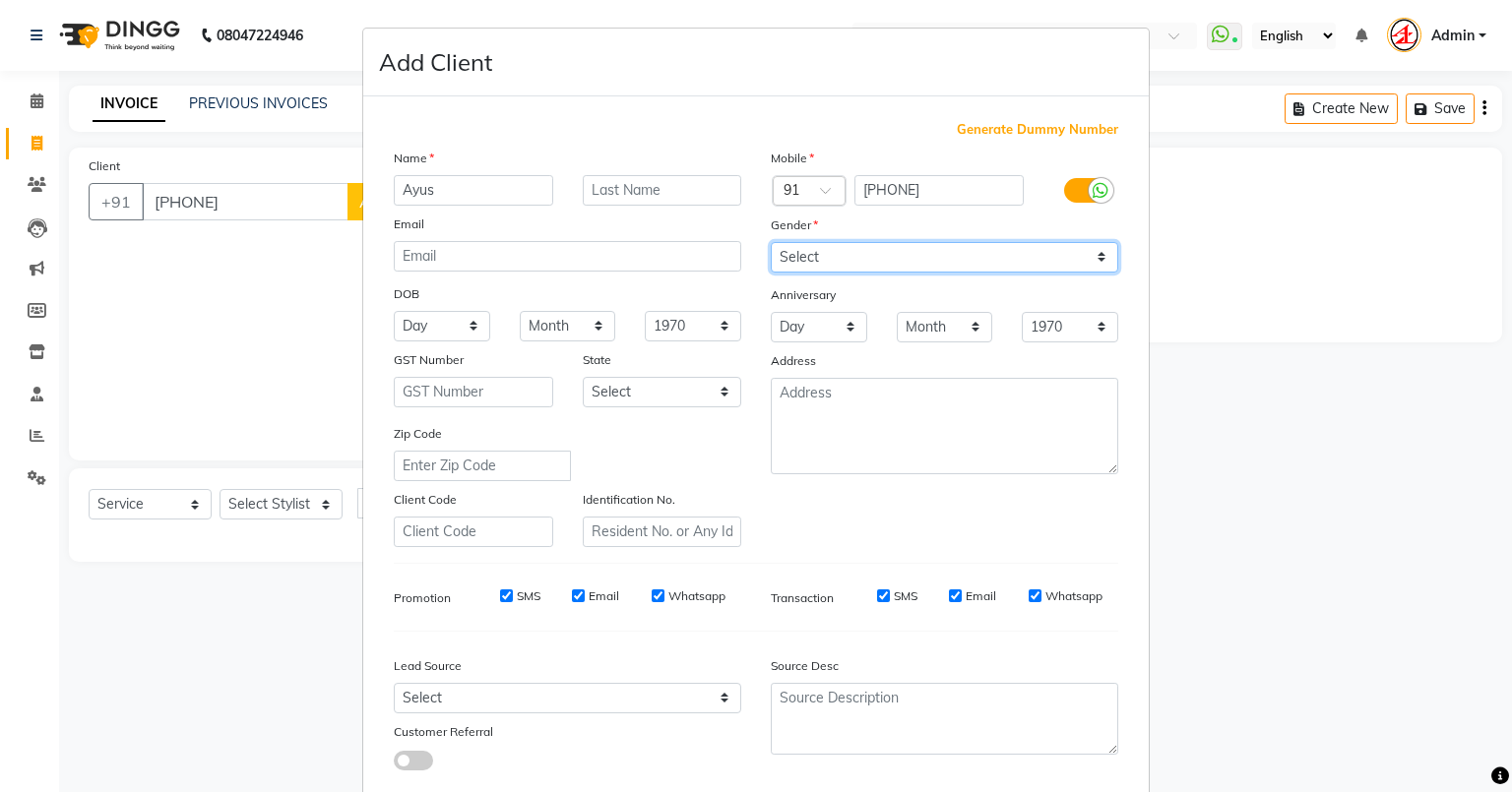 click on "Select Male Female Other Prefer Not To Say" at bounding box center [944, 257] 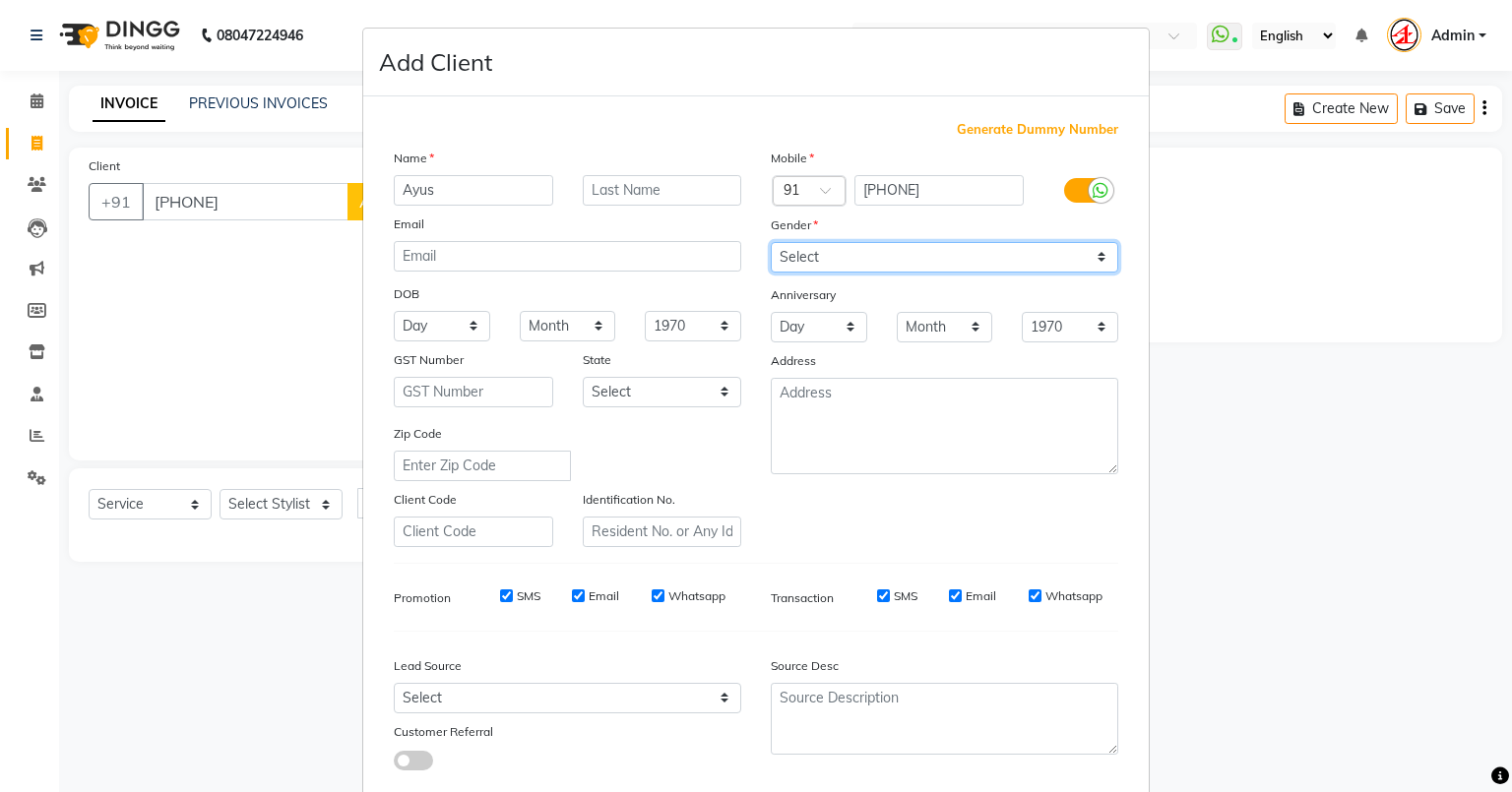 select on "female" 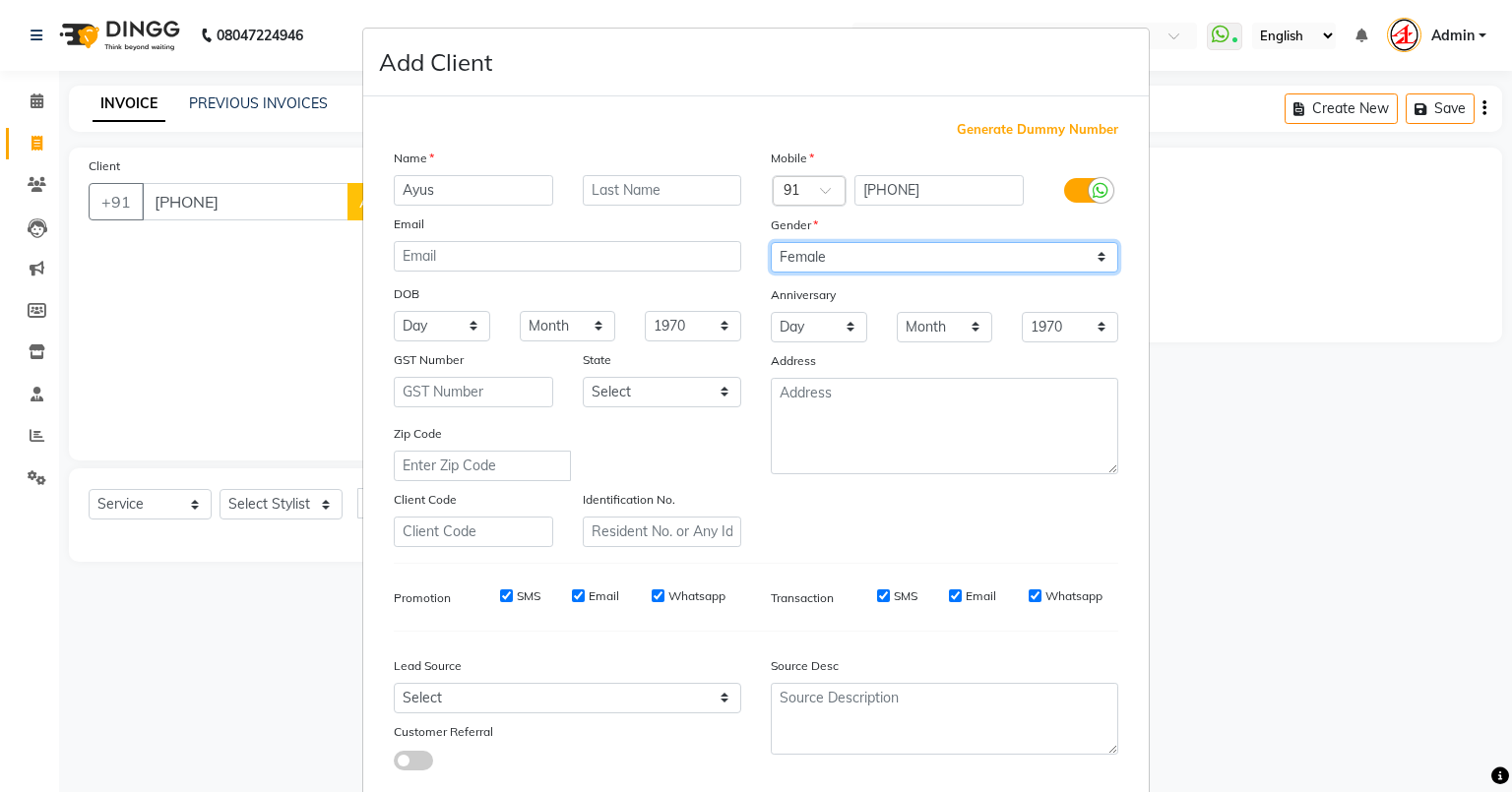 click on "Select Male Female Other Prefer Not To Say" at bounding box center (944, 257) 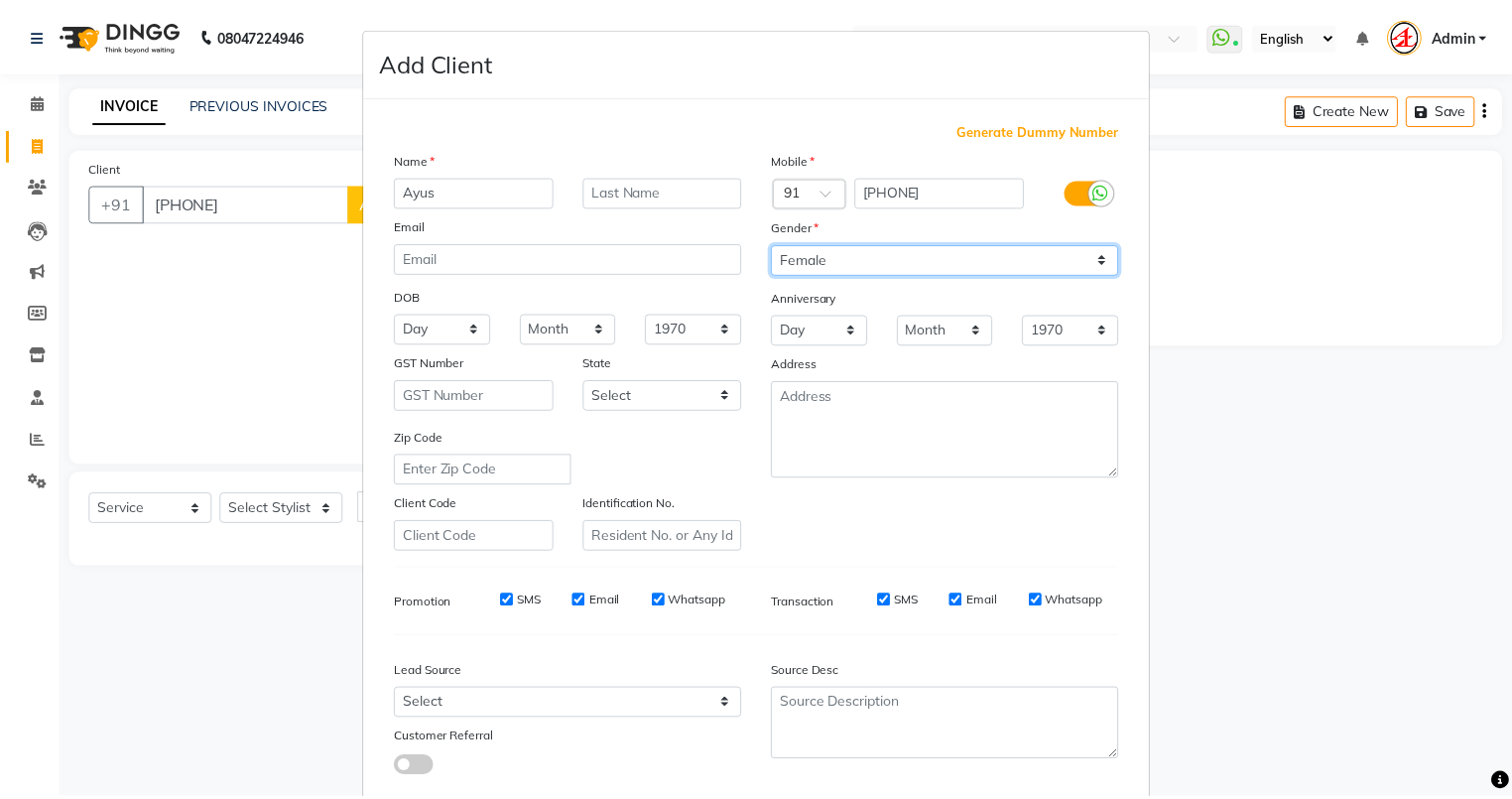 scroll, scrollTop: 127, scrollLeft: 0, axis: vertical 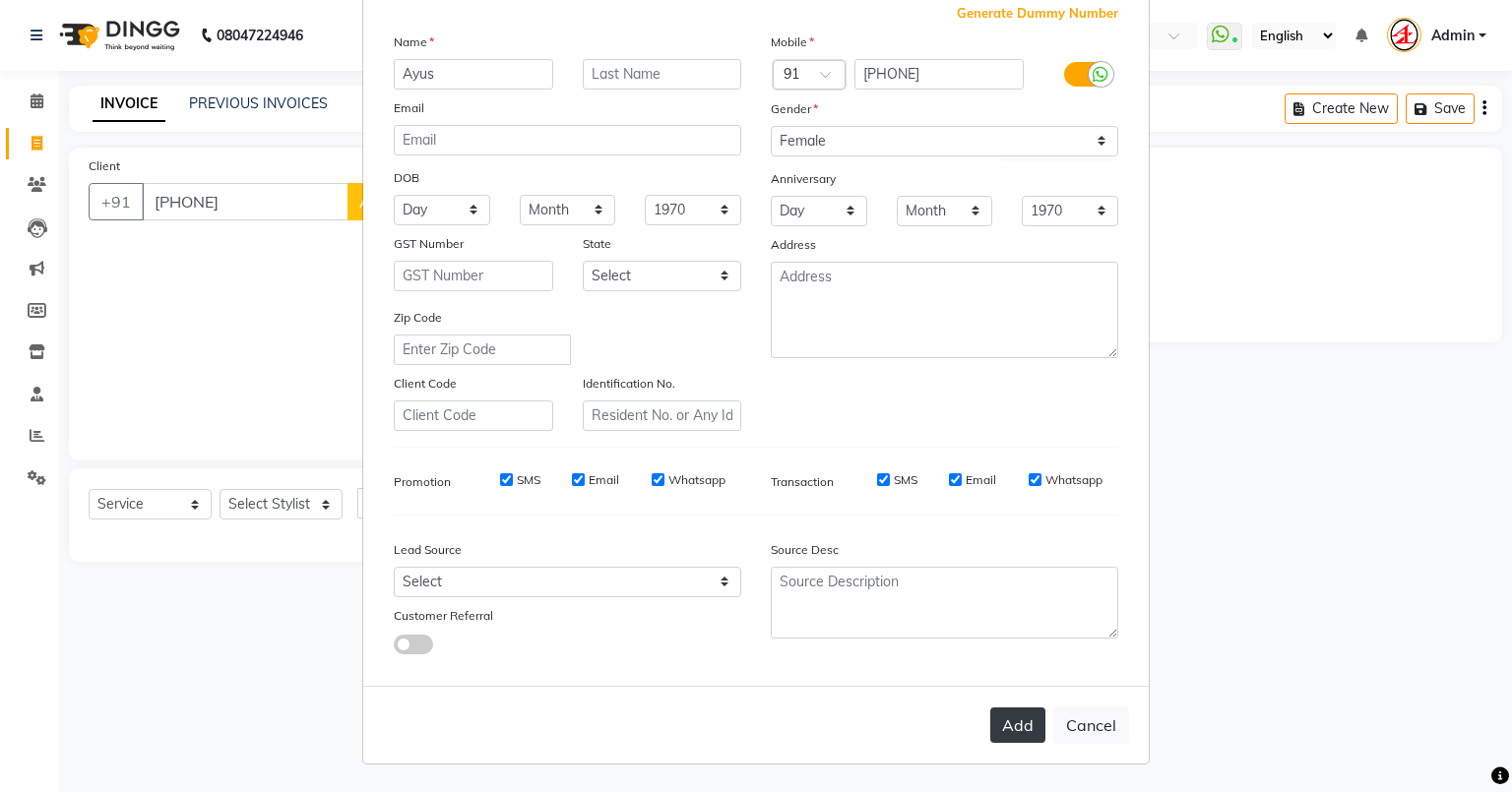 click on "Add" at bounding box center (1018, 725) 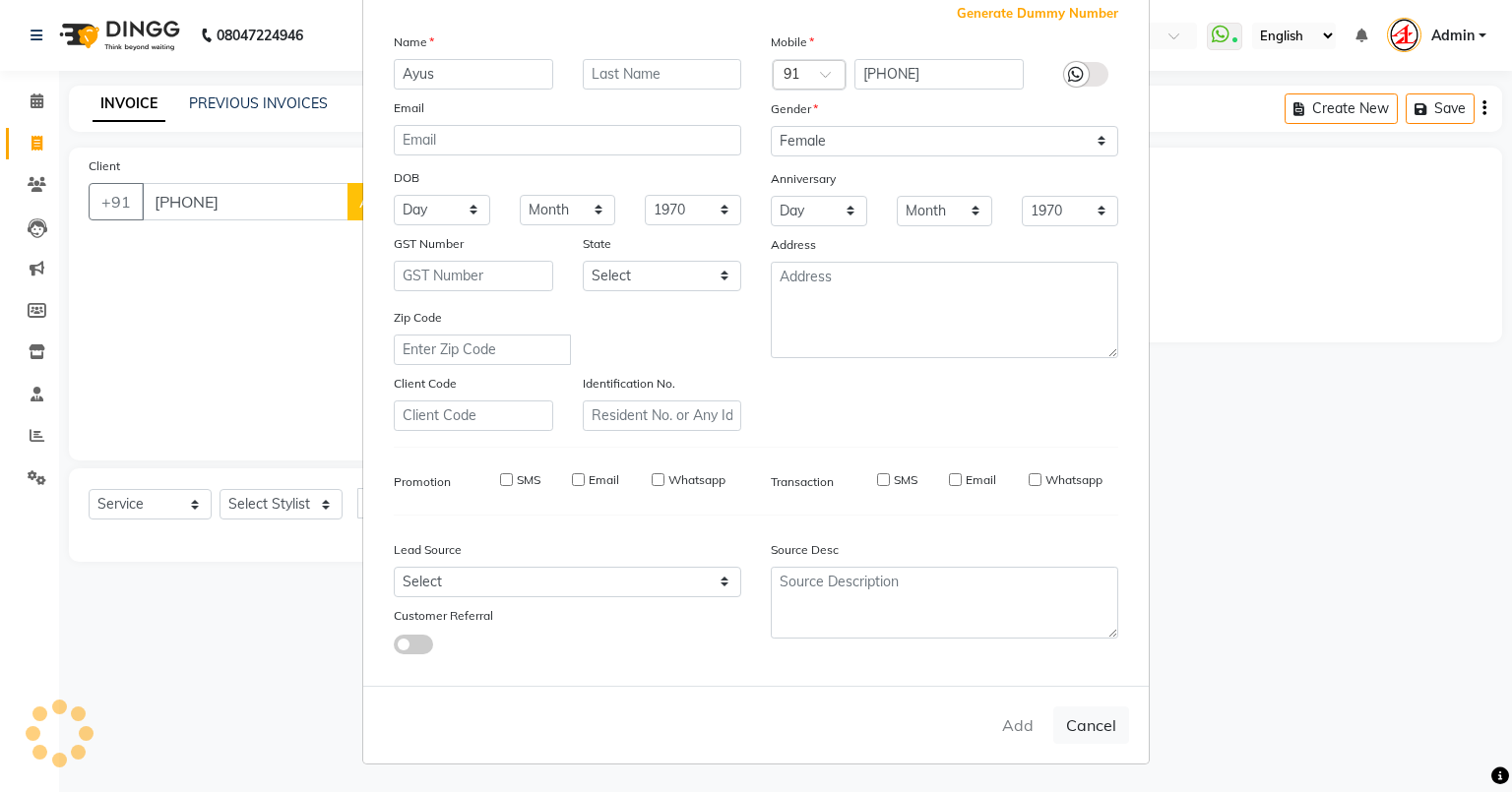 type 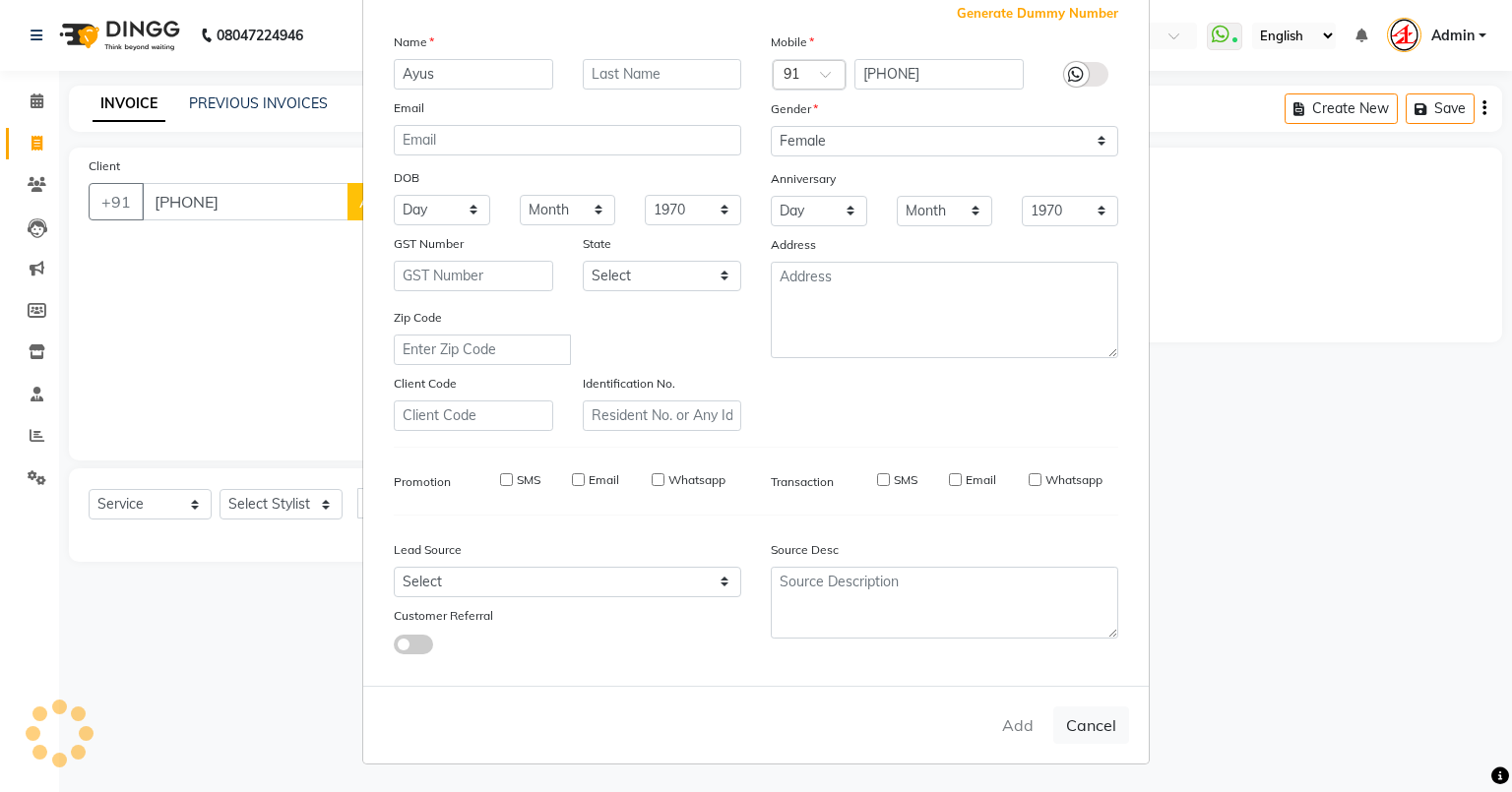 select 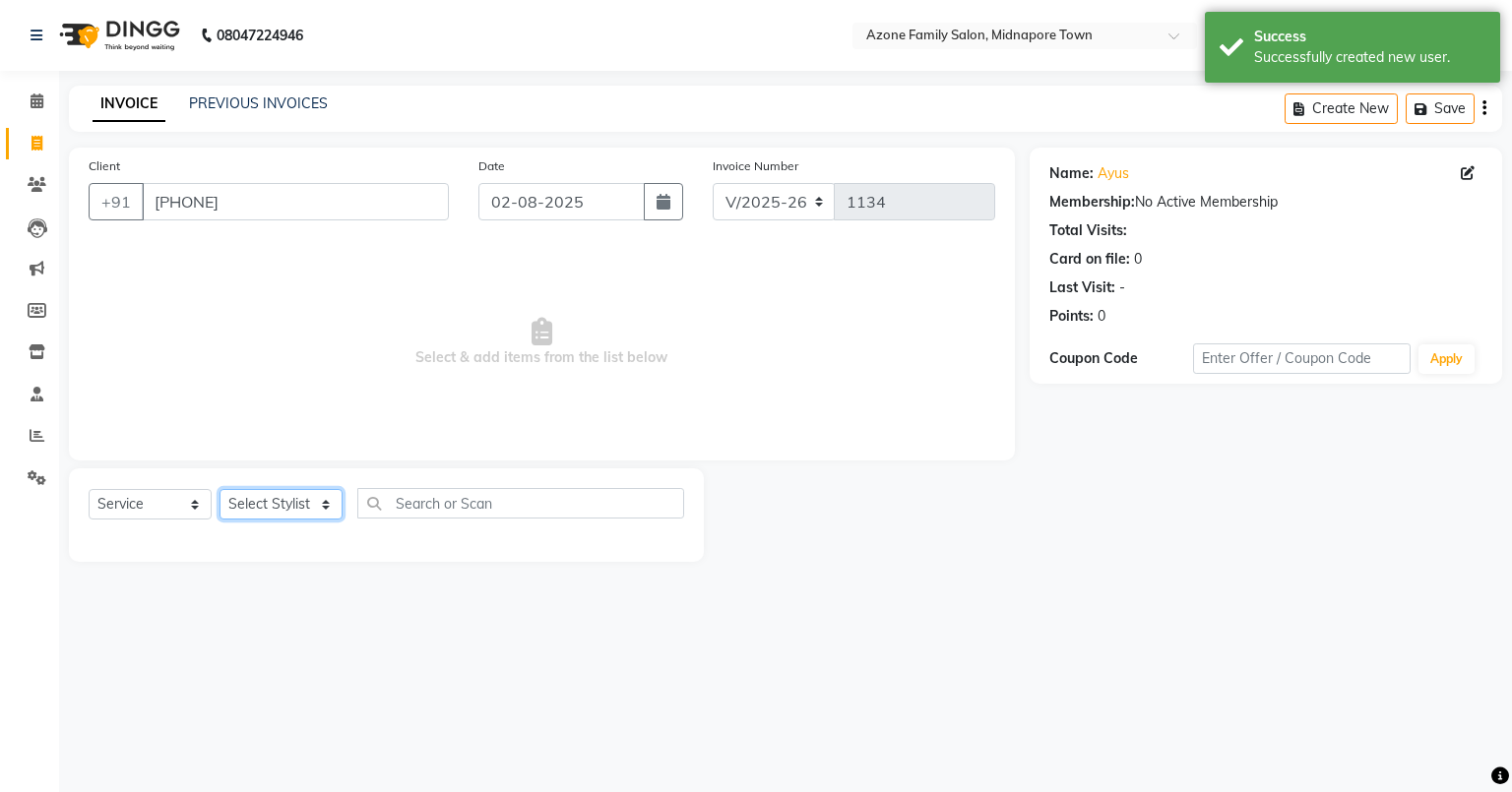 click on "Select Stylist [FIRST] [LAST] [FIRST] [FIRST] [FIRST] [LAST] [FIRST] [FIRST] [FIRST] [FIRST] [FIRST] [FIRST] [FIRST] [FIRST] [FIRST]" 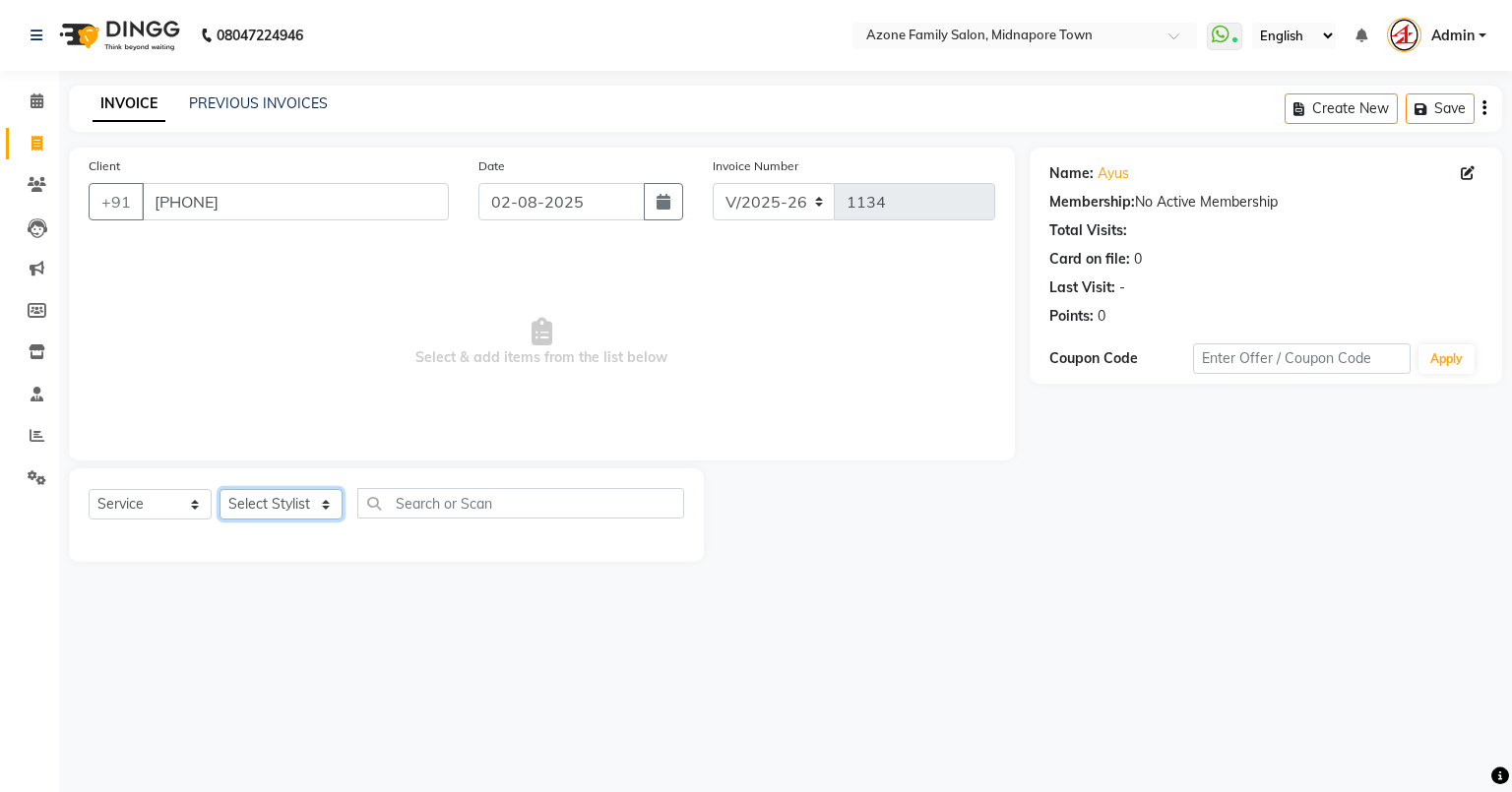 select on "32105" 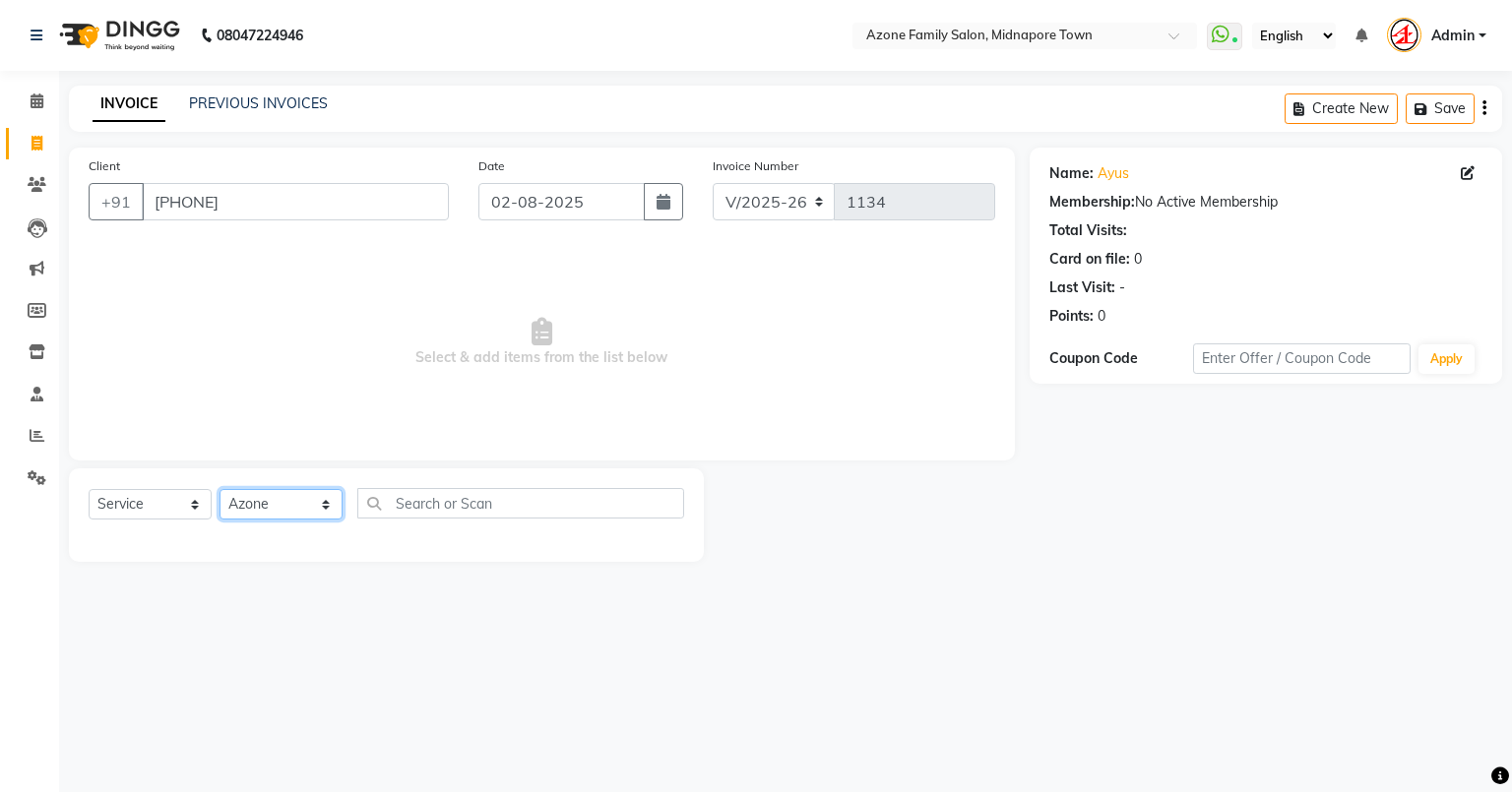 click on "Select Stylist [FIRST] [LAST] [FIRST] [FIRST] [FIRST] [LAST] [FIRST] [FIRST] [FIRST] [FIRST] [FIRST] [FIRST] [FIRST] [FIRST] [FIRST]" 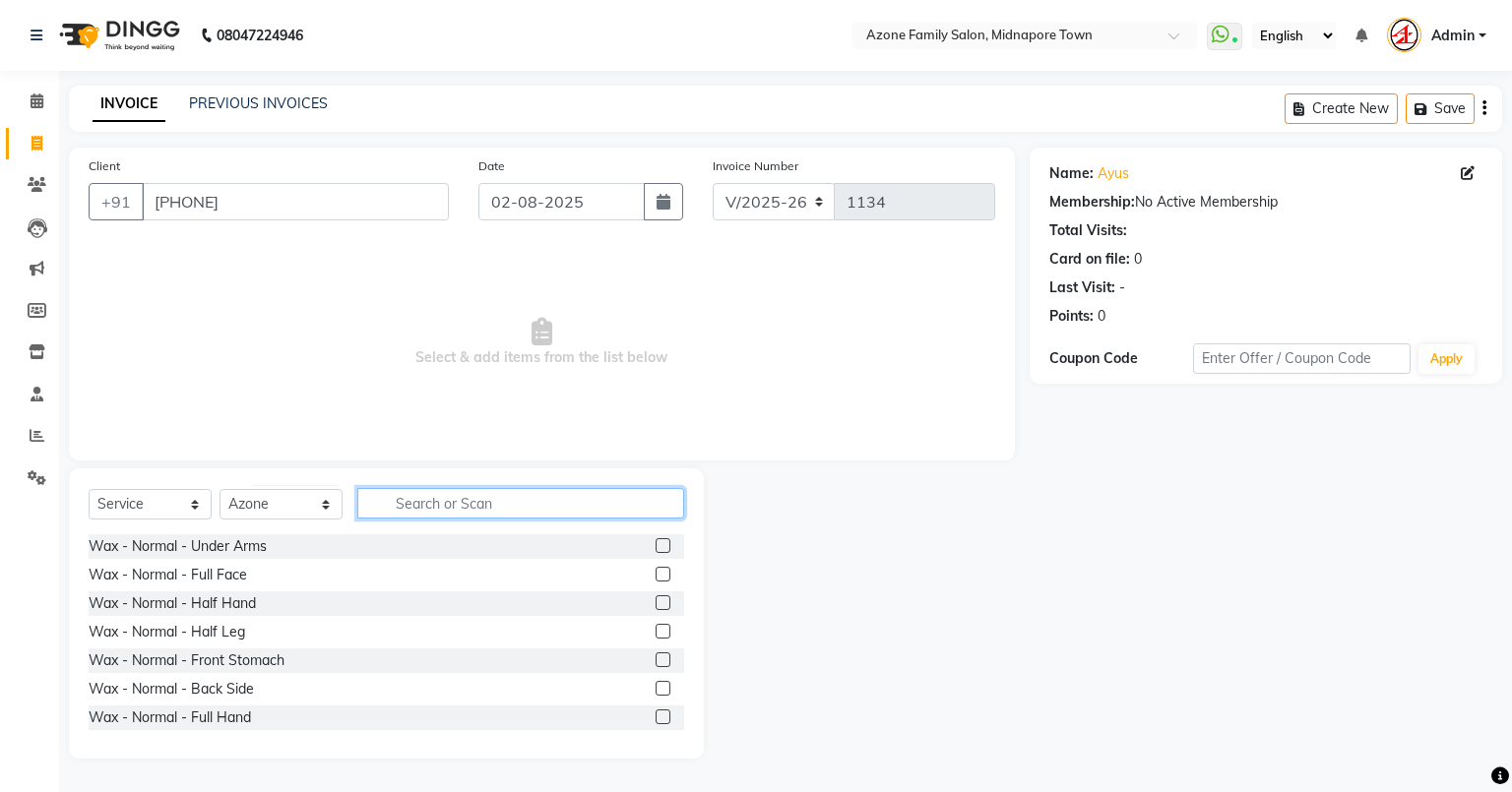 click 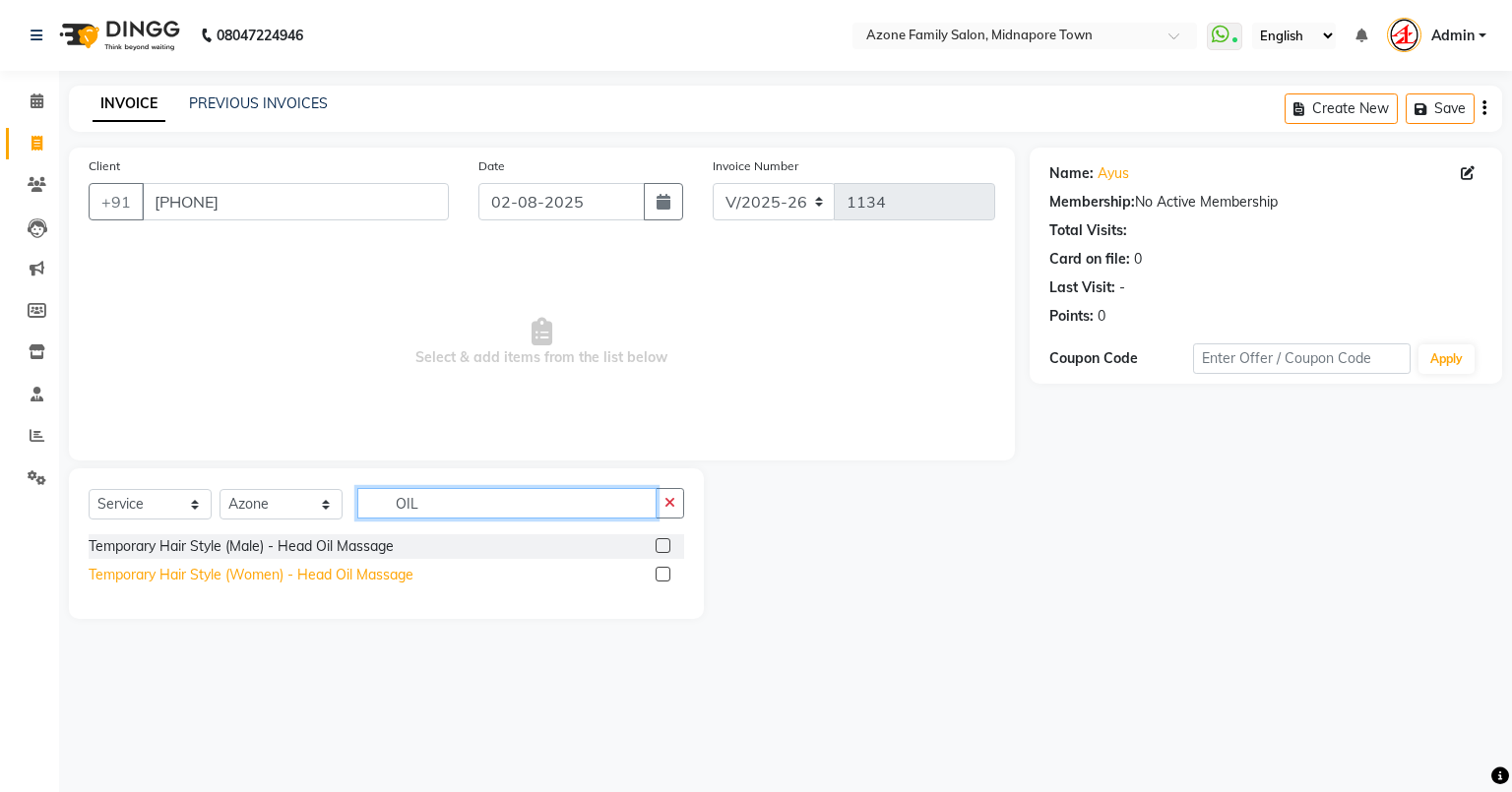 type on "OIL" 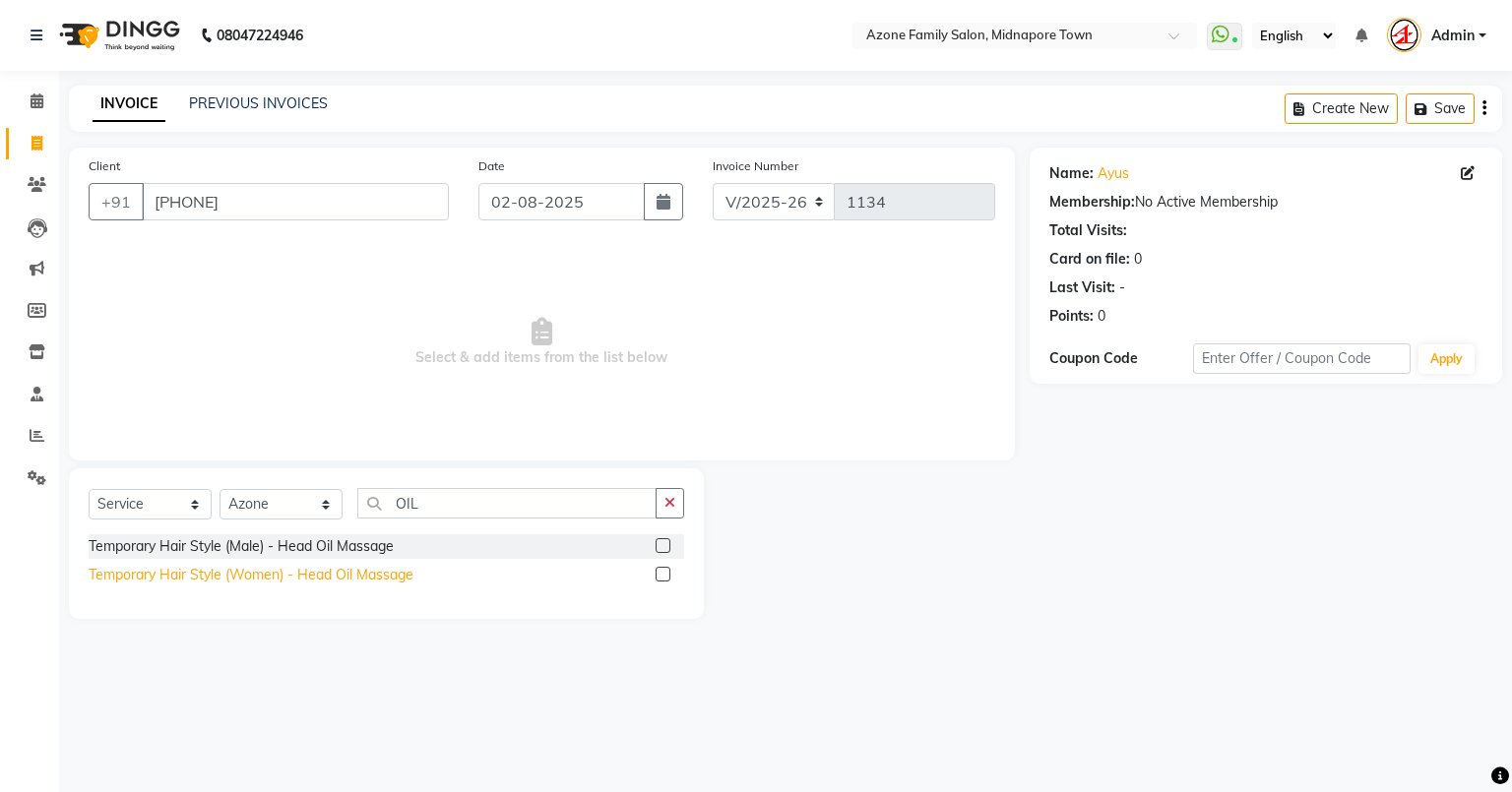 click on "Temporary Hair Style (Women)   -   Head Oil Massage" 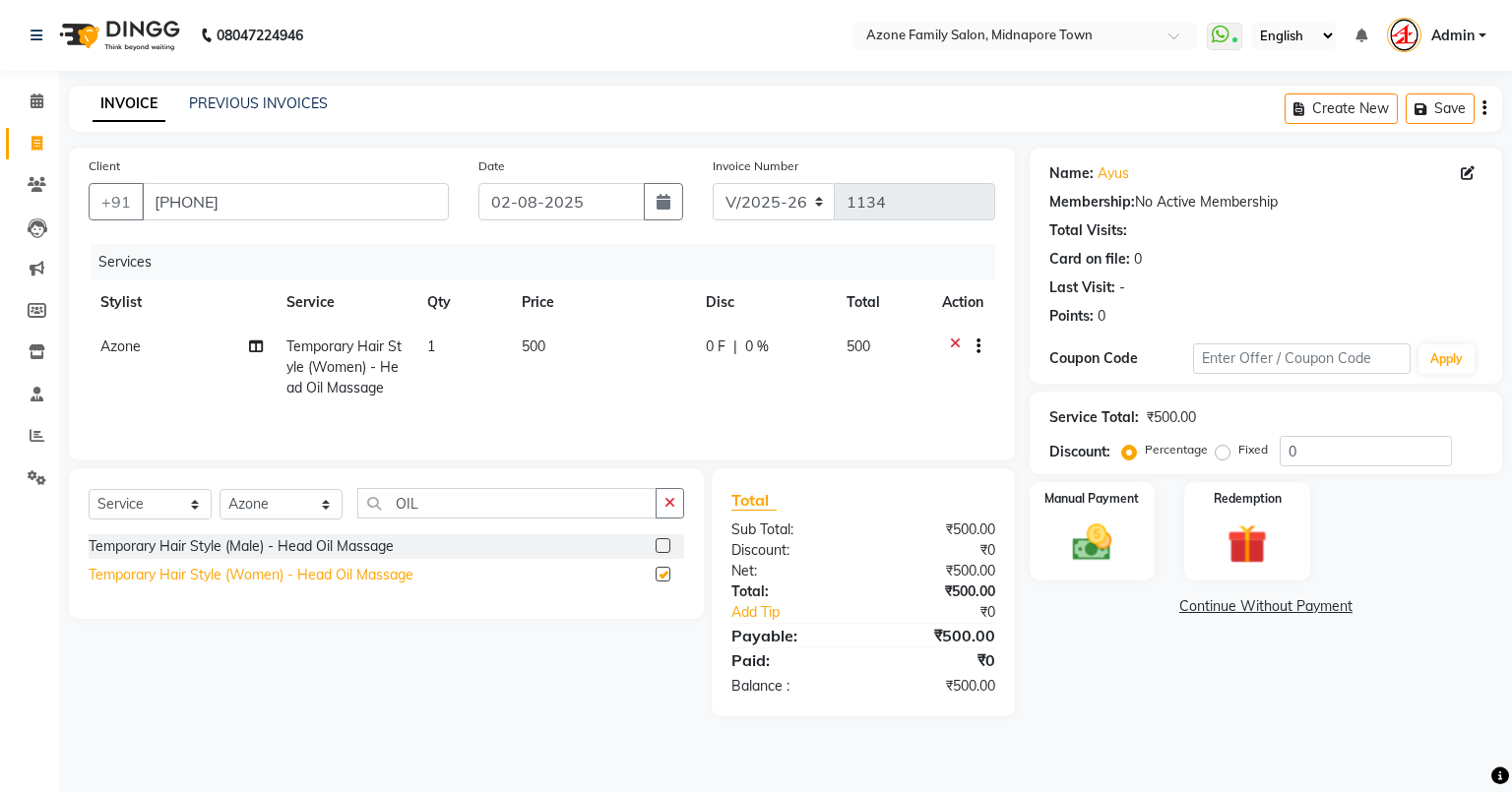 checkbox on "false" 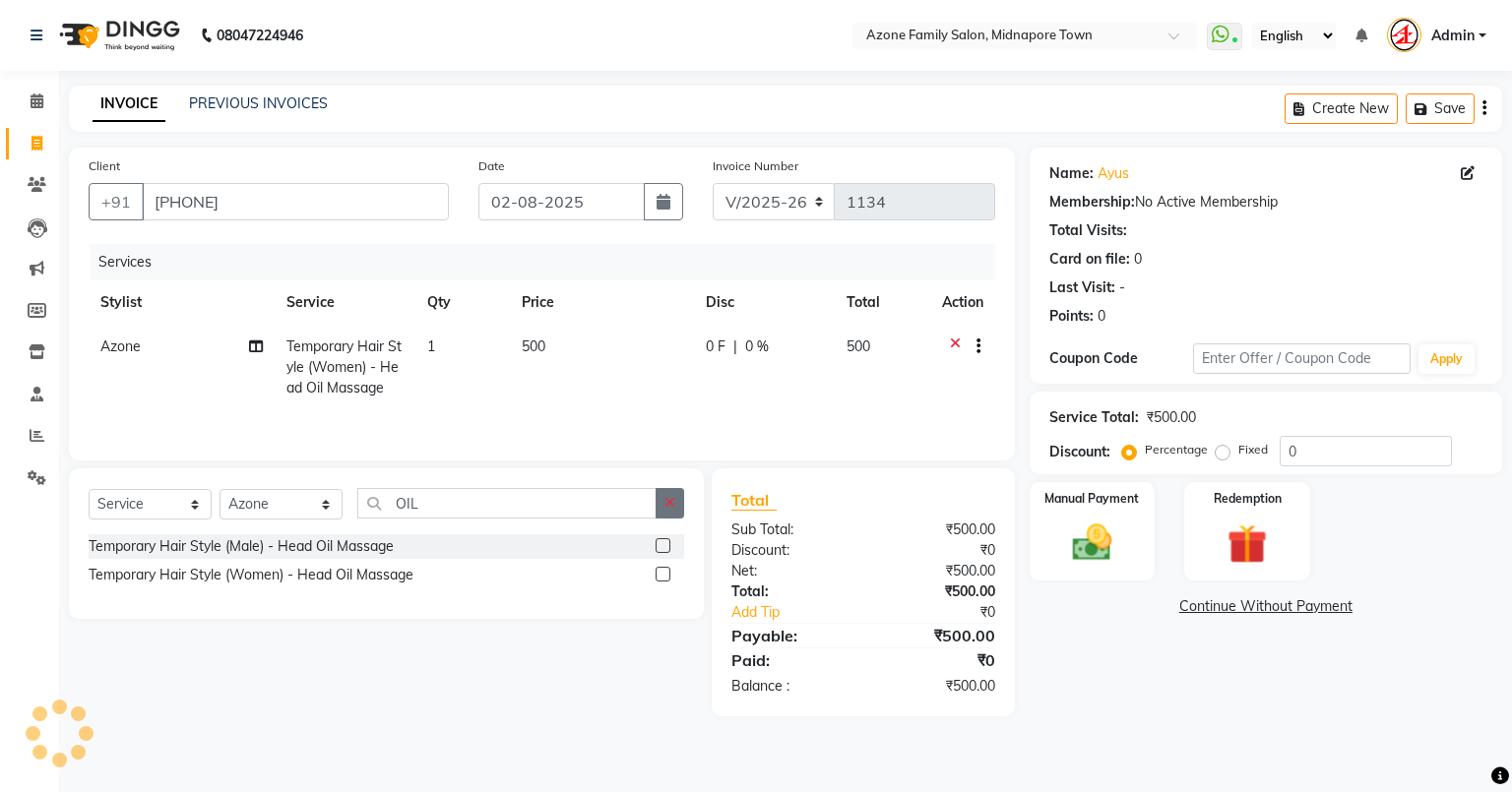 click 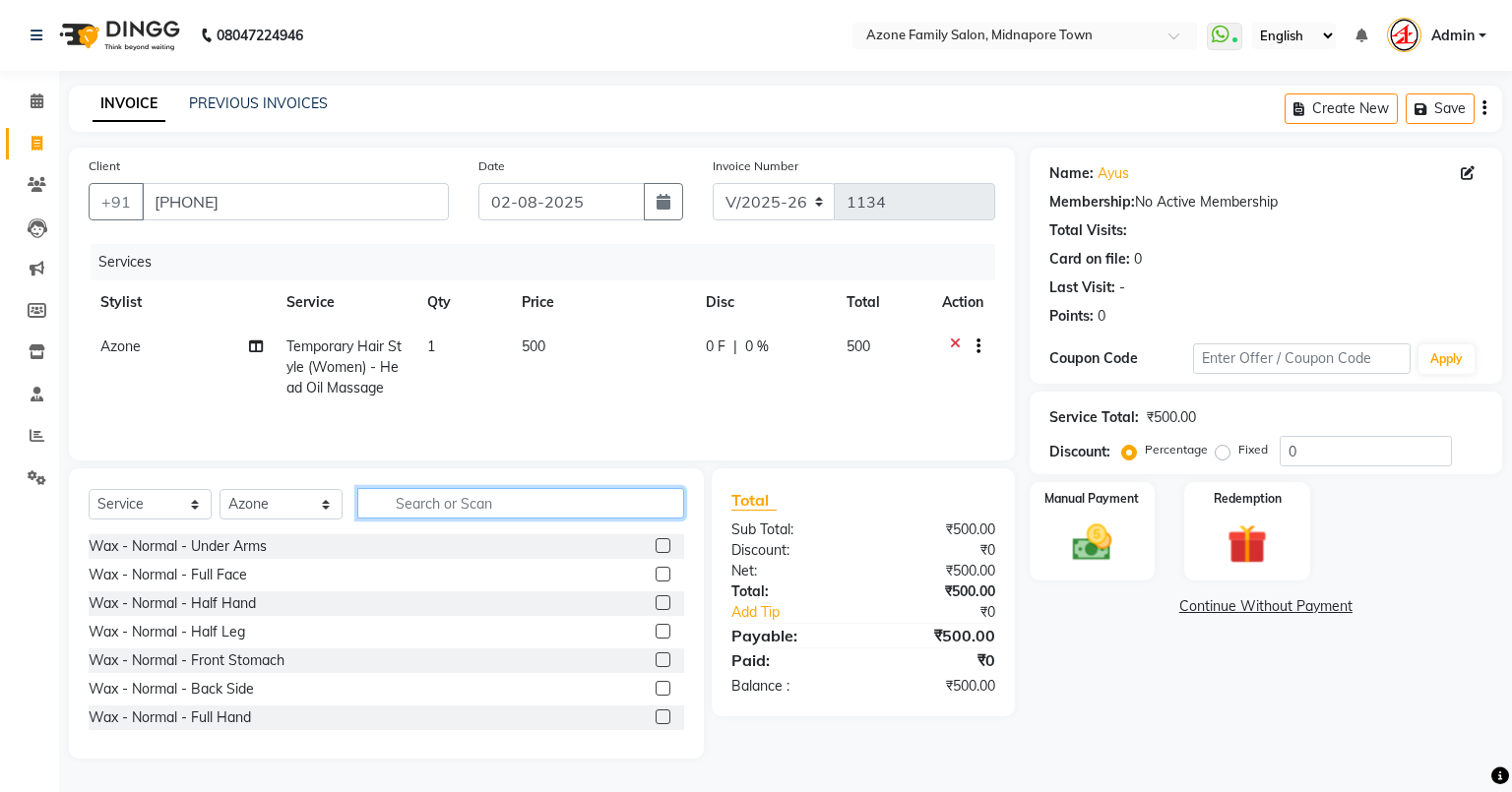 click 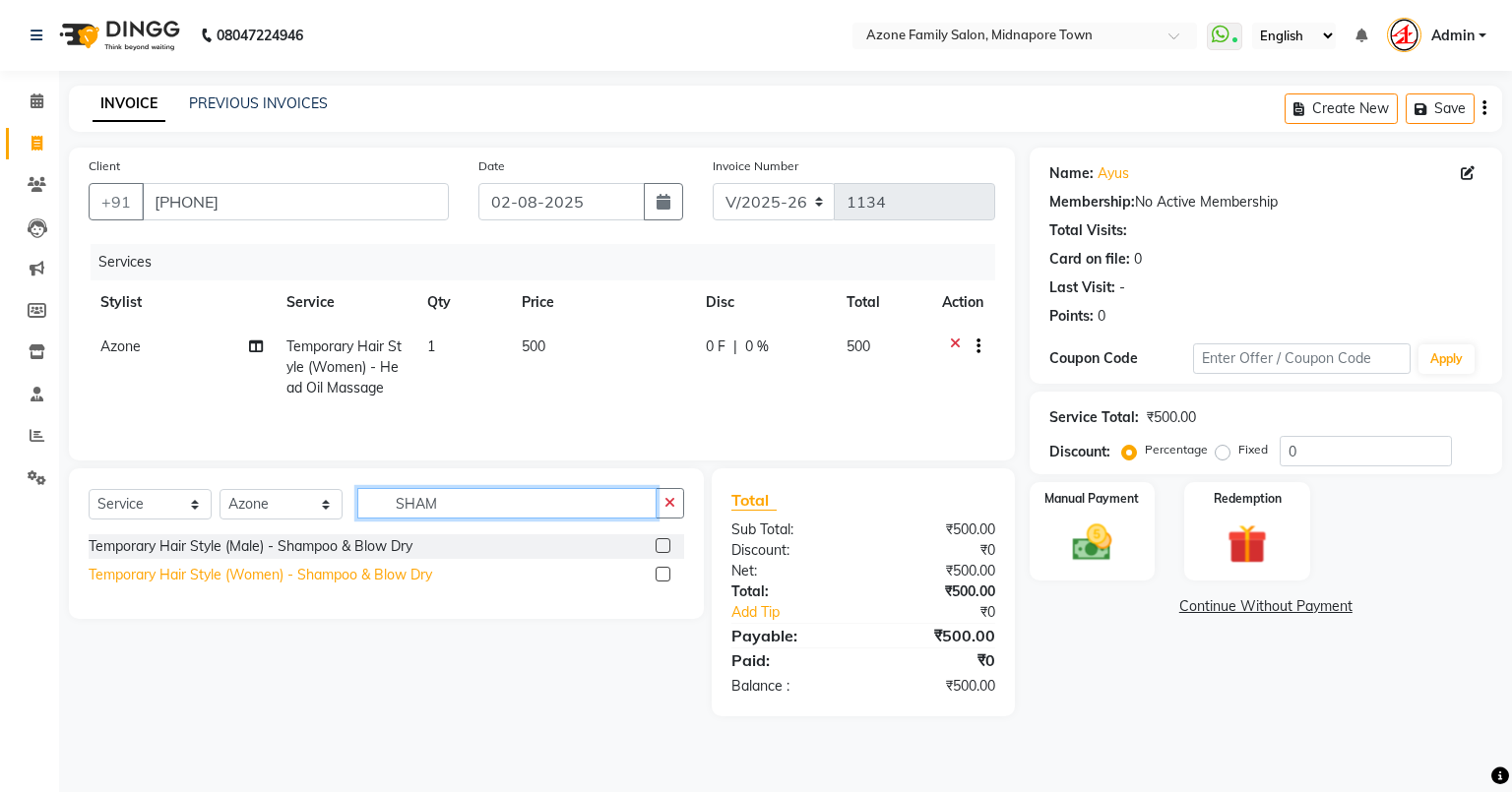 type on "SHAM" 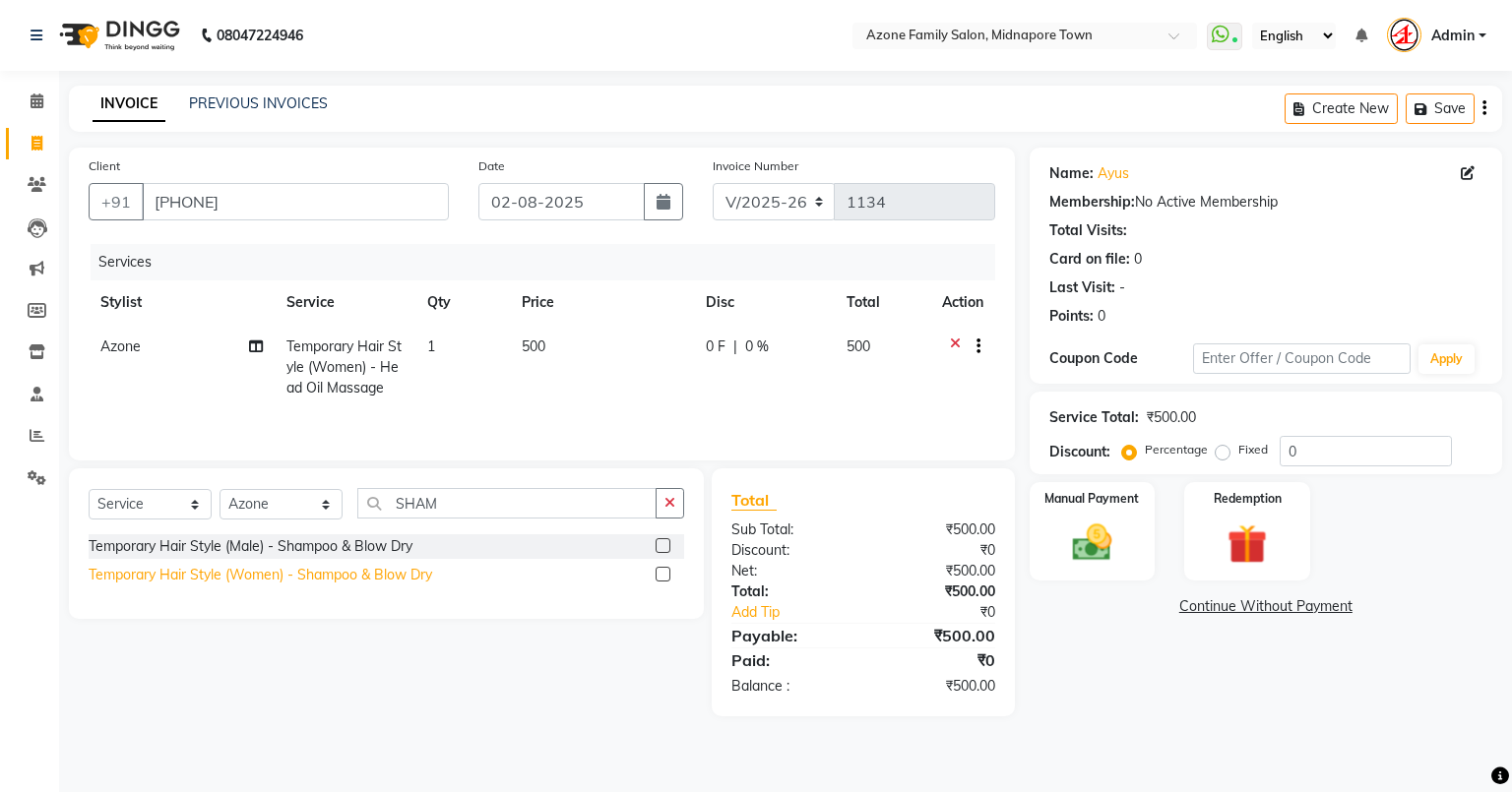 click on "Temporary Hair Style (Women)   -   Shampoo & Blow Dry" 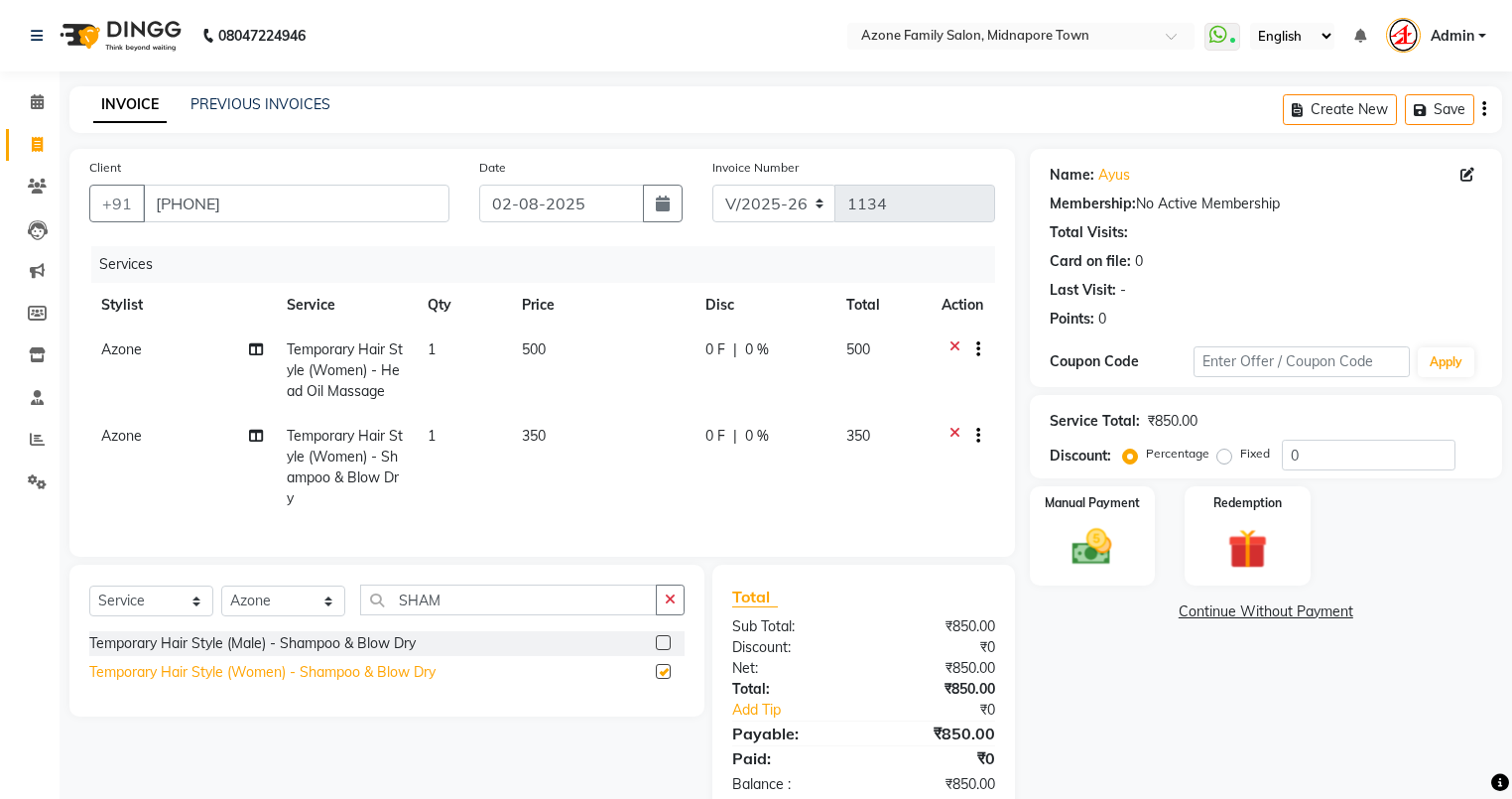 checkbox on "false" 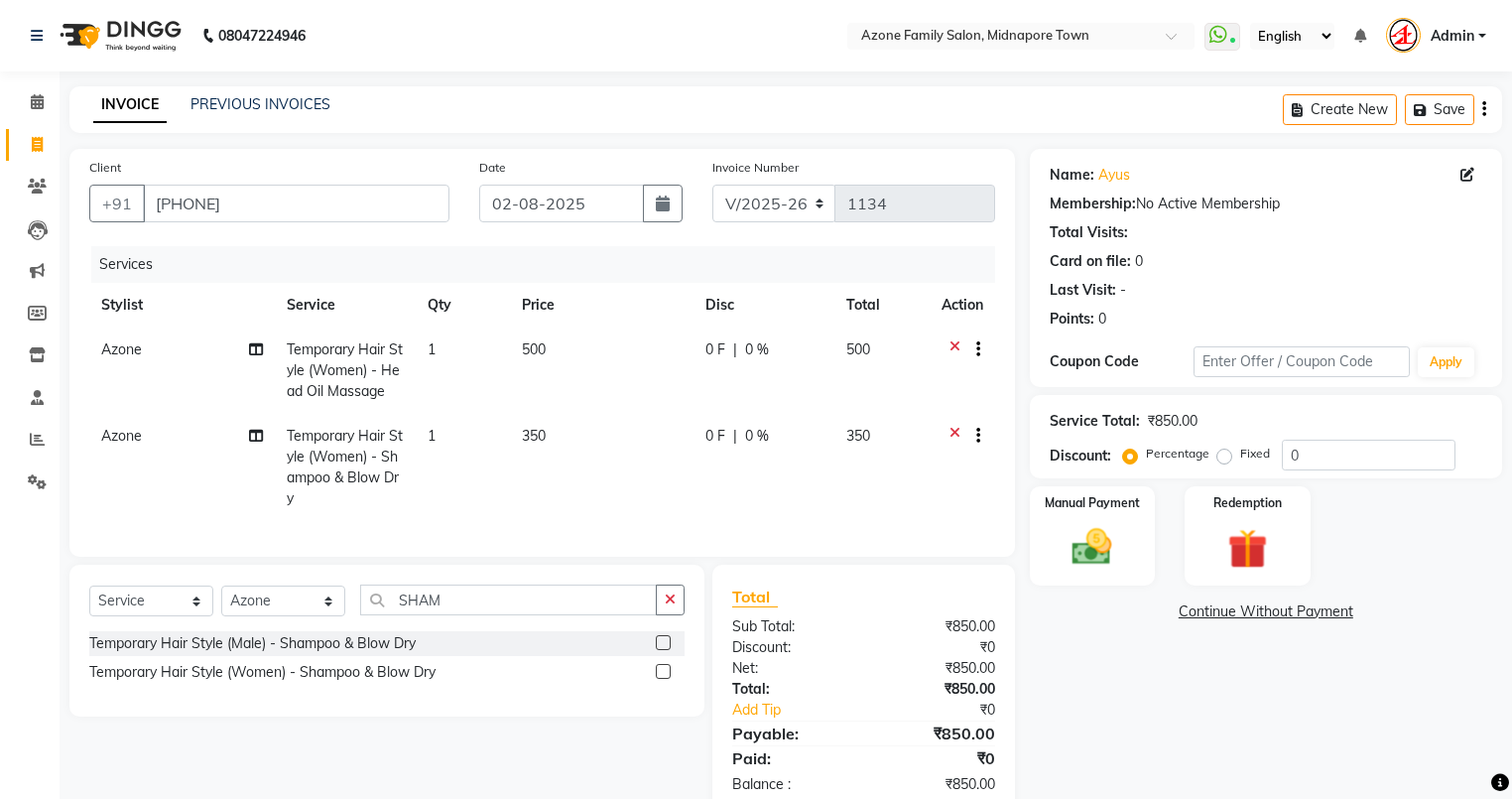 click on "350" 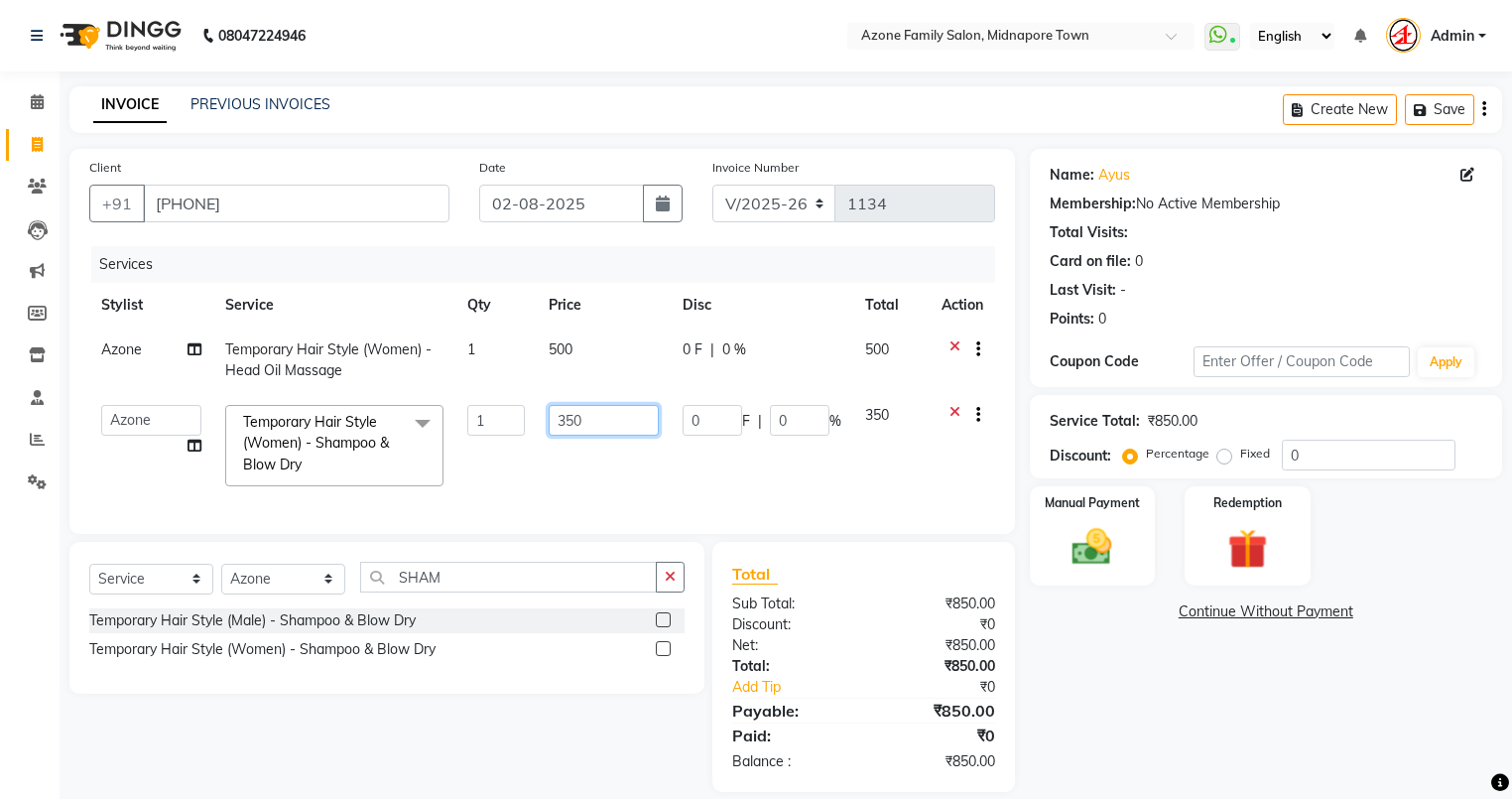 drag, startPoint x: 619, startPoint y: 424, endPoint x: 522, endPoint y: 404, distance: 99.04 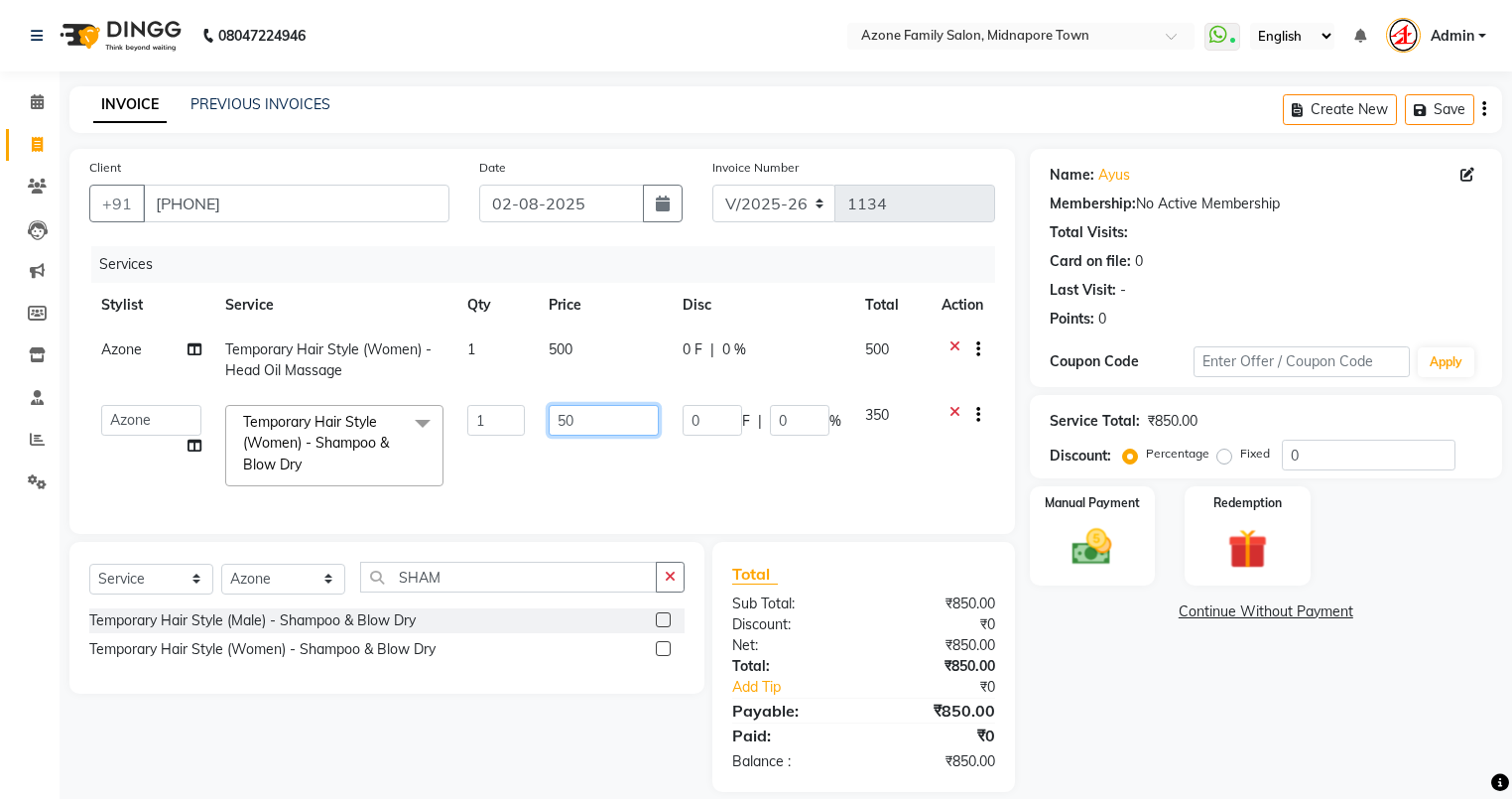type on "500" 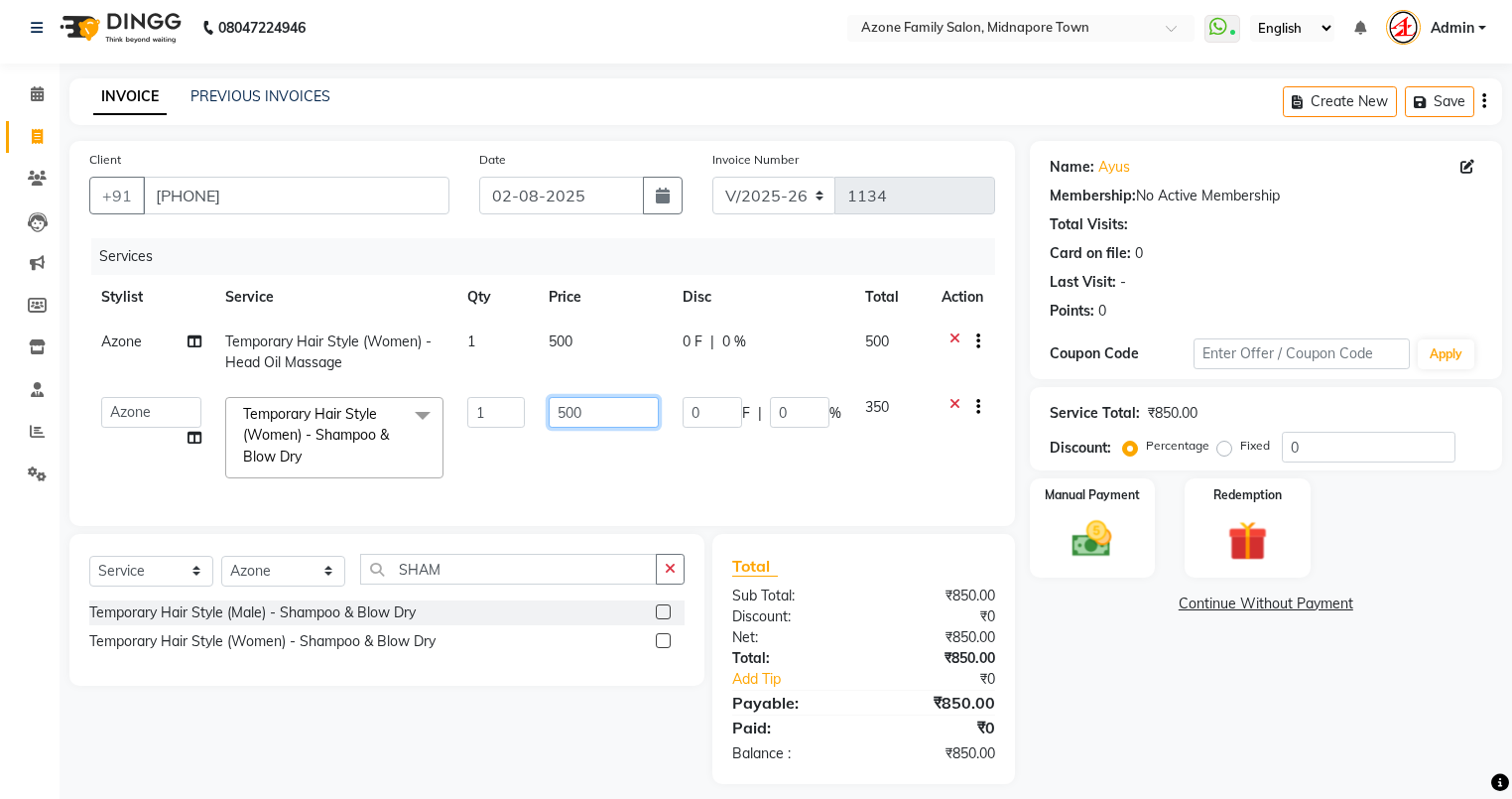 scroll, scrollTop: 0, scrollLeft: 0, axis: both 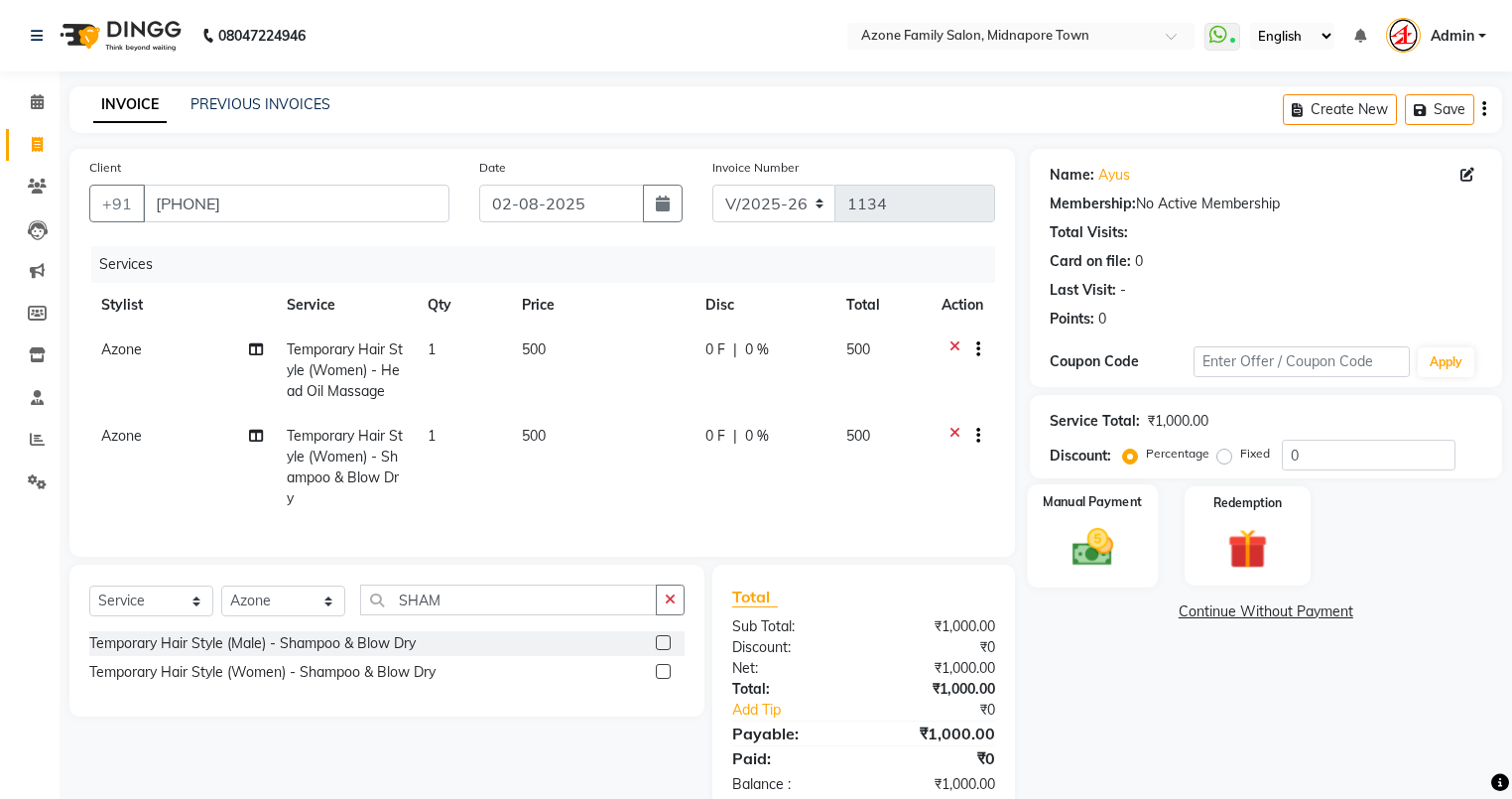 click 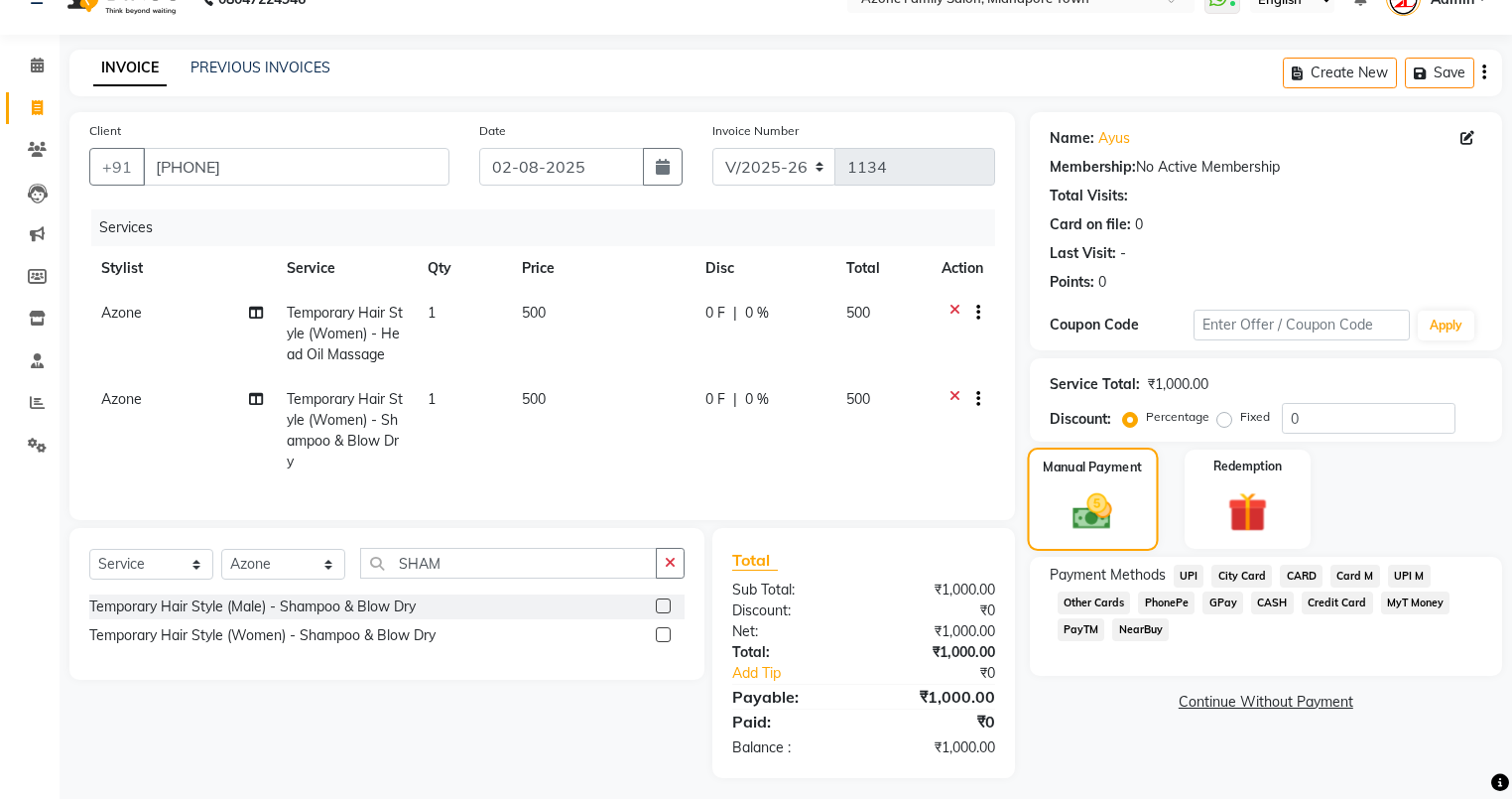 scroll, scrollTop: 58, scrollLeft: 0, axis: vertical 